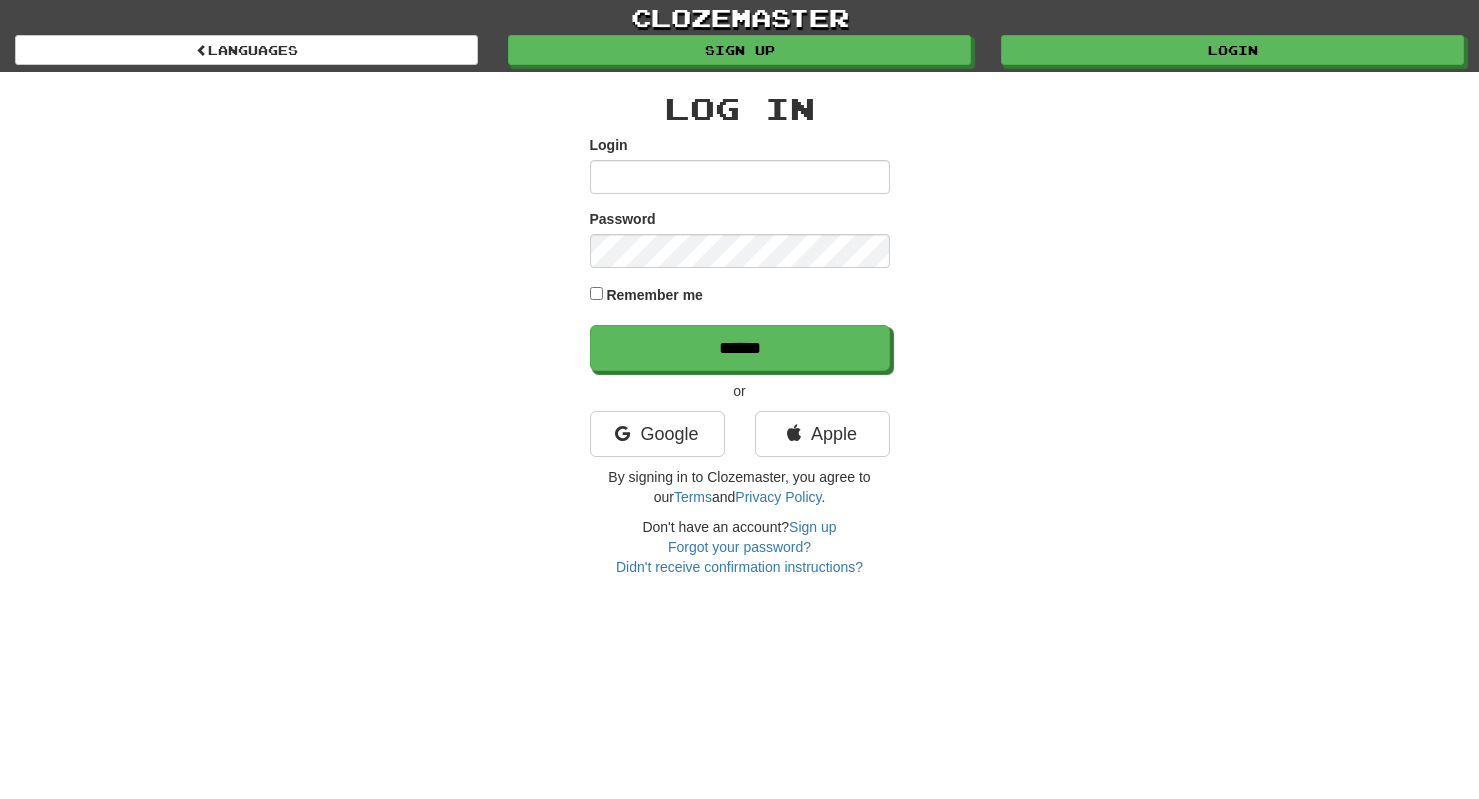 scroll, scrollTop: 0, scrollLeft: 0, axis: both 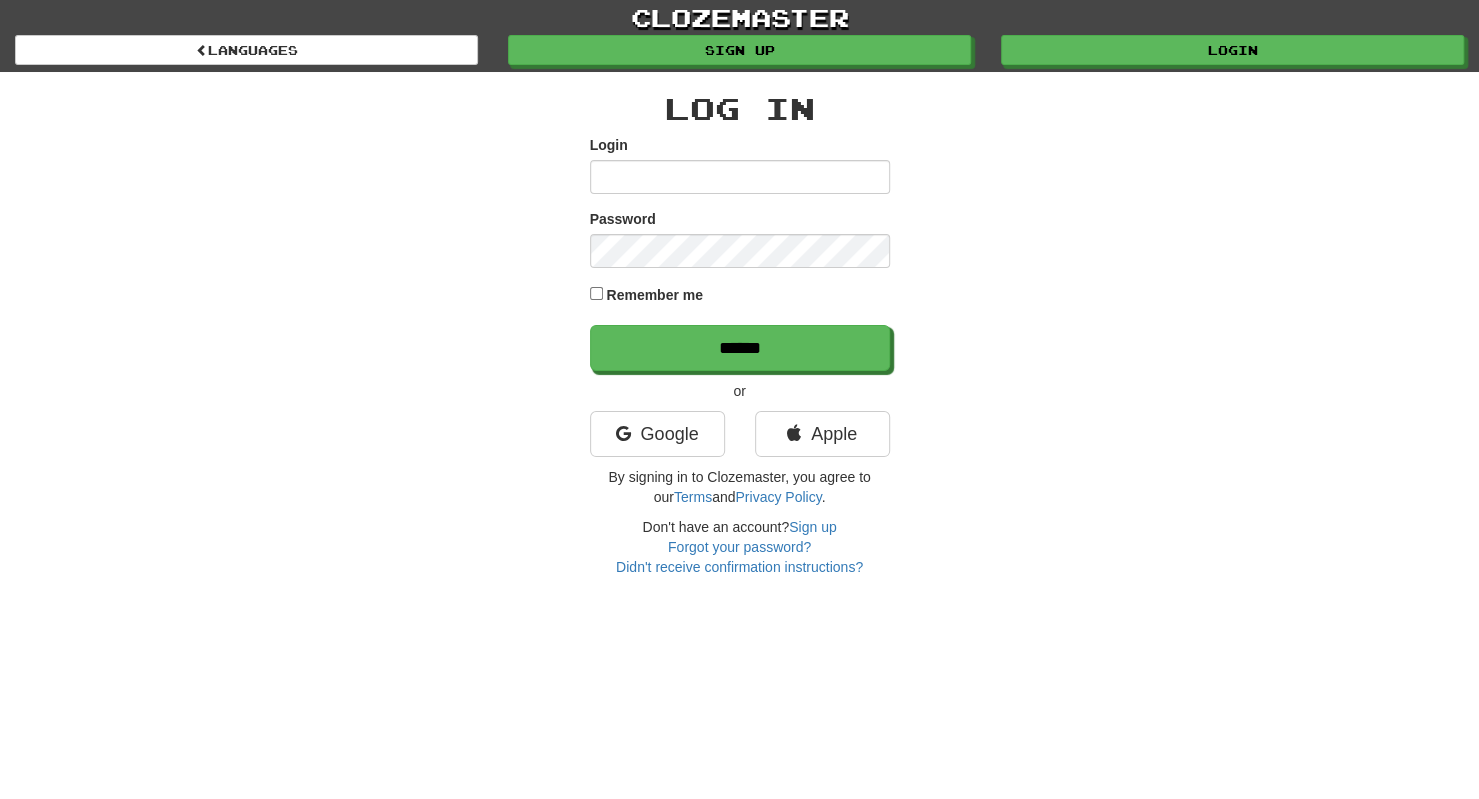 click on "Login" at bounding box center [740, 177] 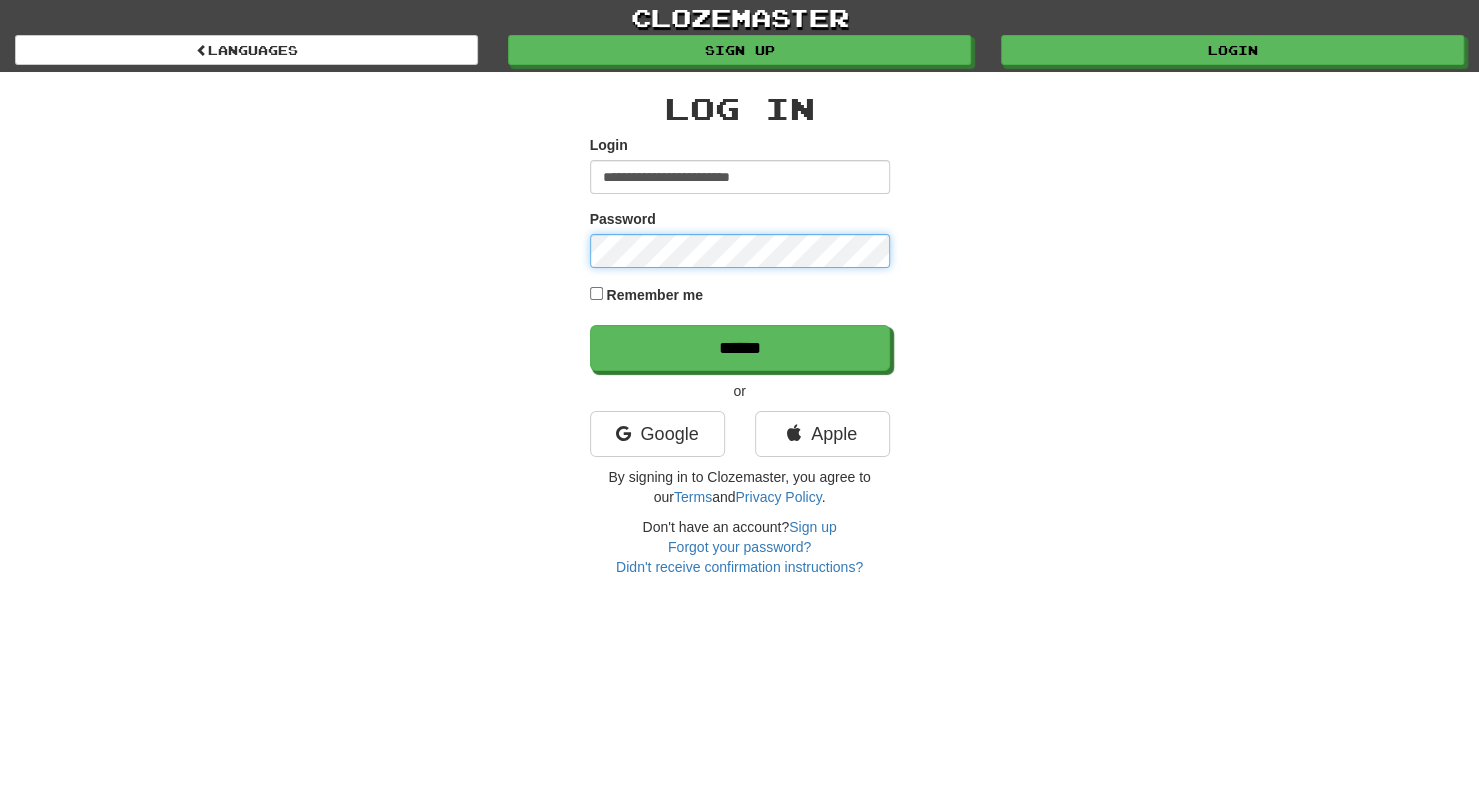 click on "******" at bounding box center [740, 348] 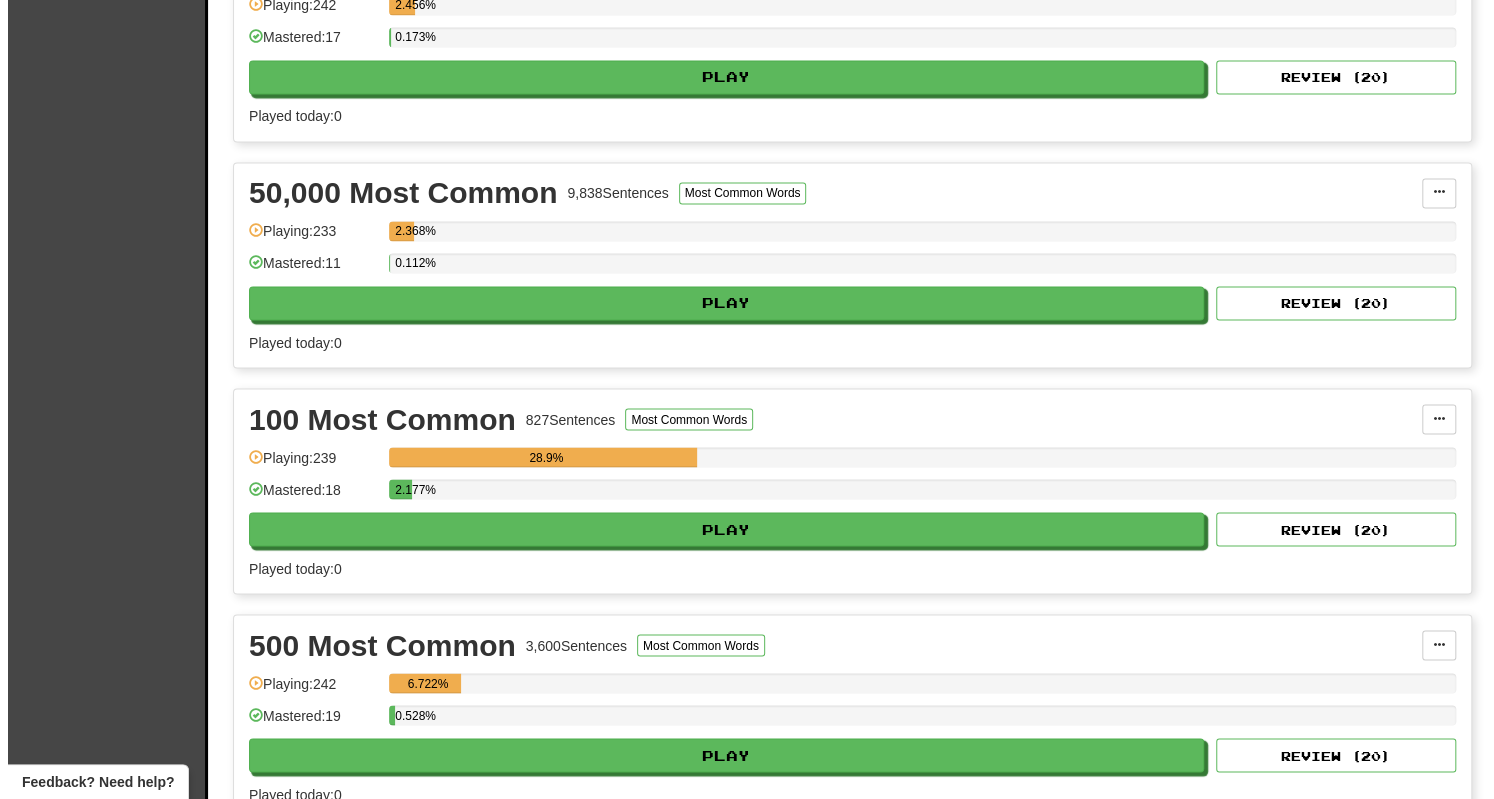 scroll, scrollTop: 1883, scrollLeft: 0, axis: vertical 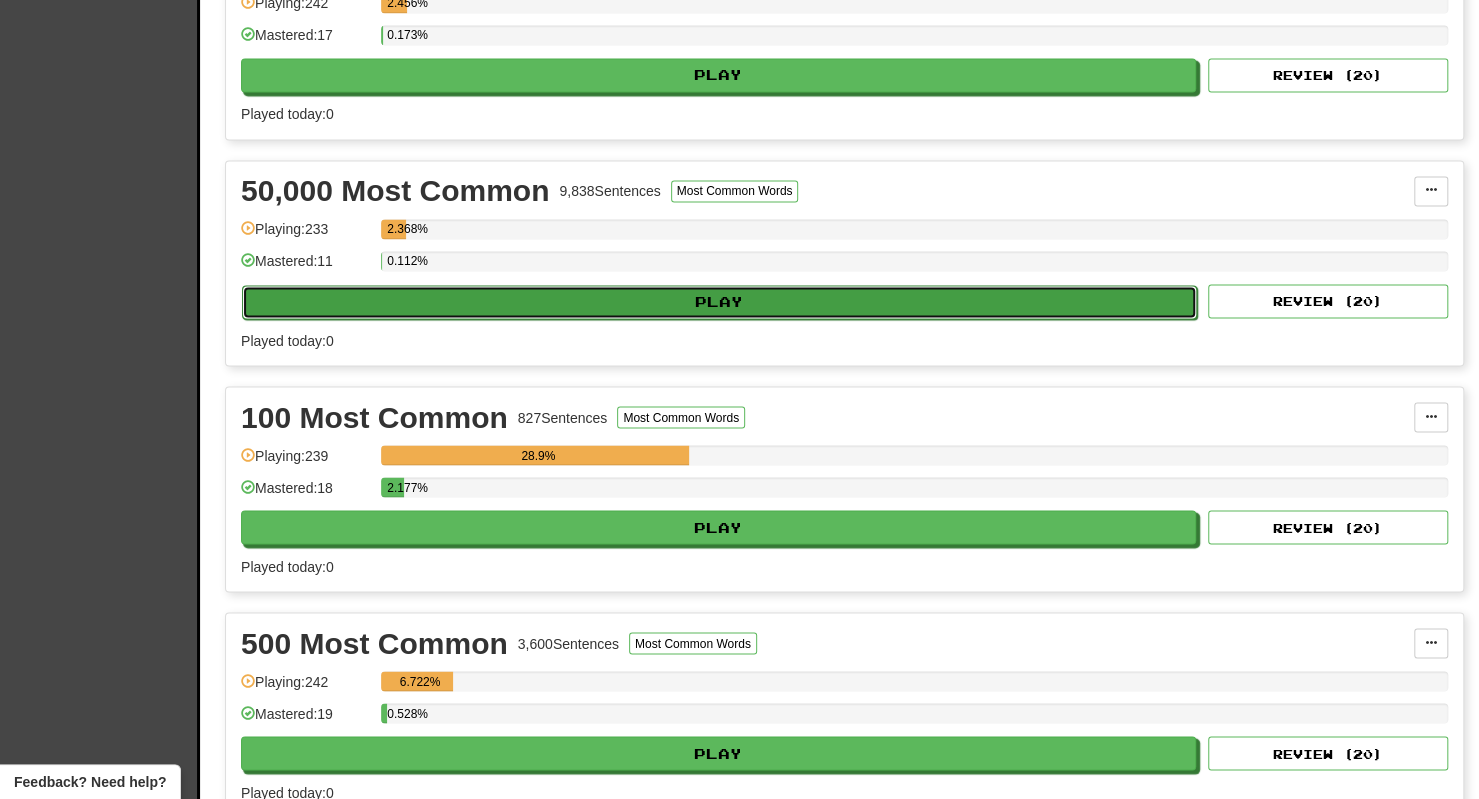 click on "Play" at bounding box center [719, 302] 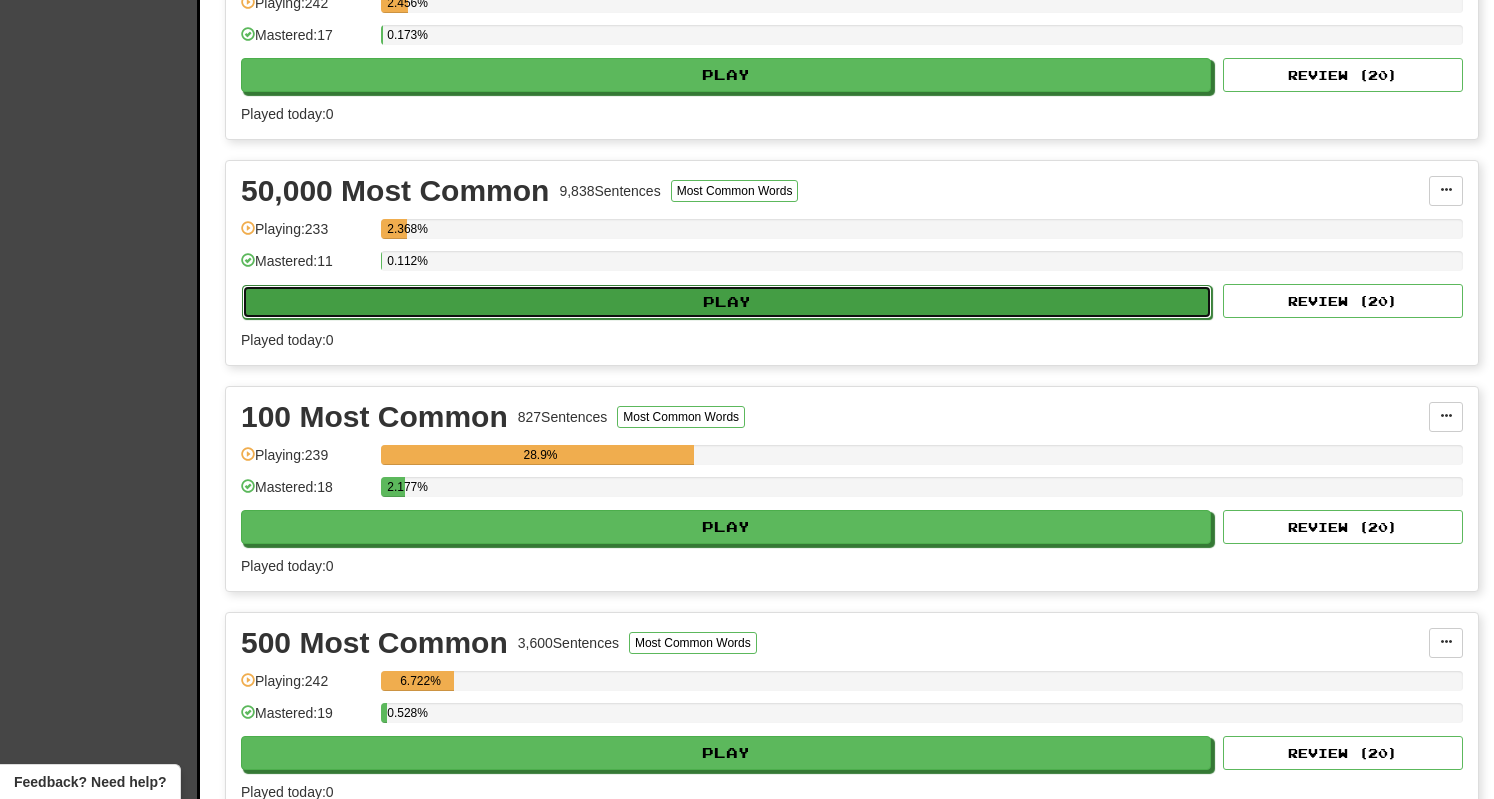 select on "**" 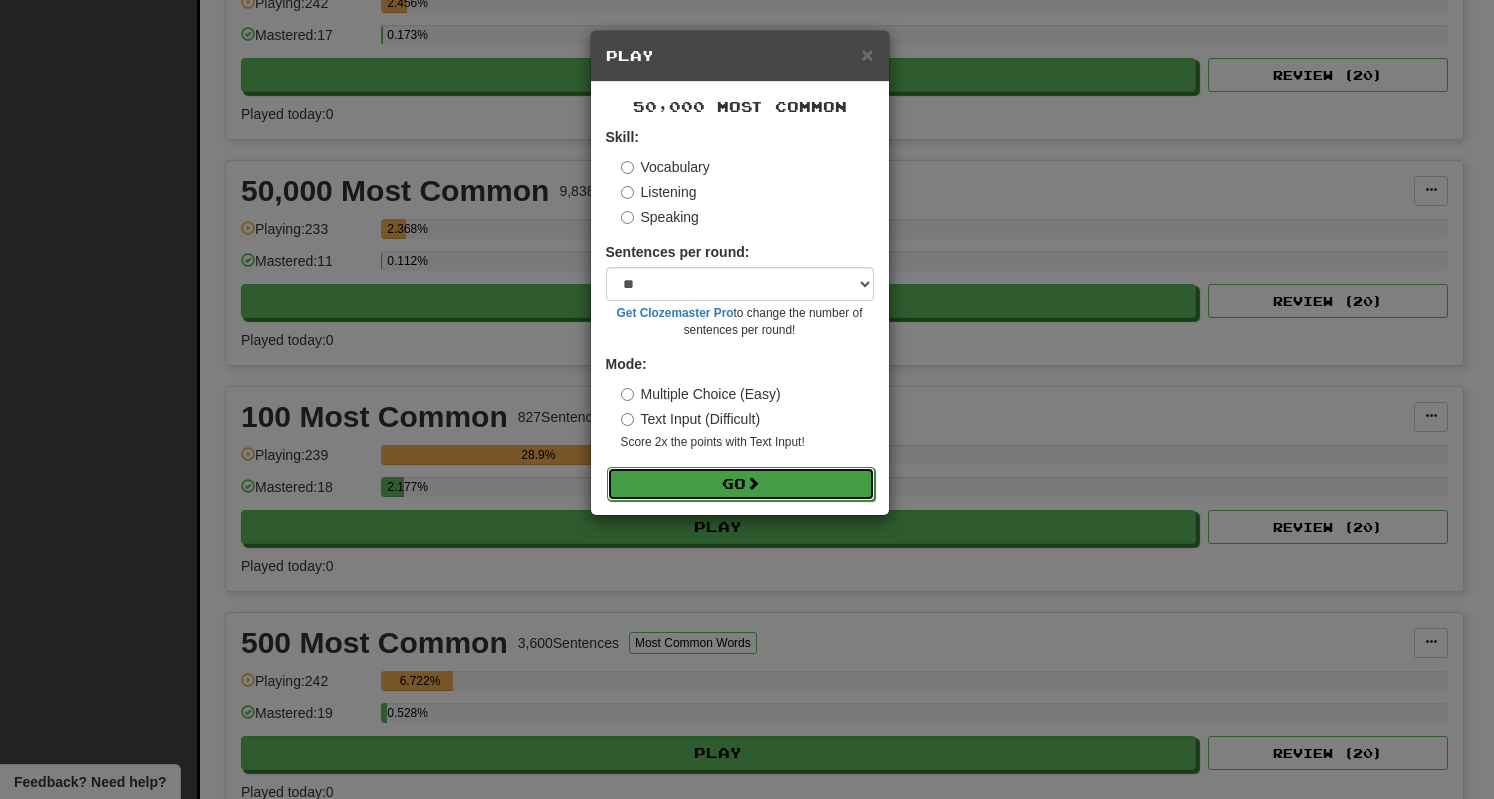 click on "Go" at bounding box center [741, 484] 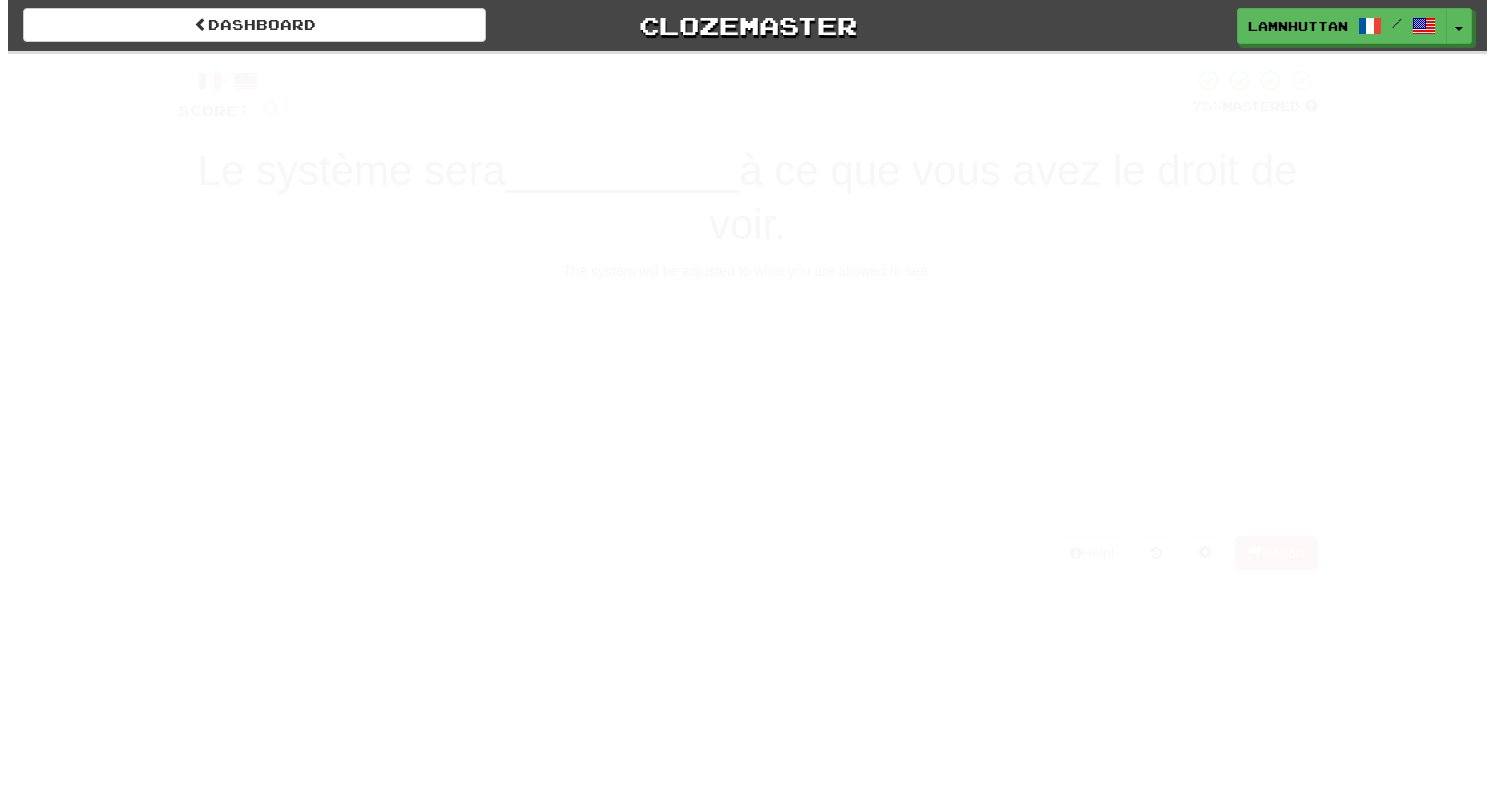 scroll, scrollTop: 0, scrollLeft: 0, axis: both 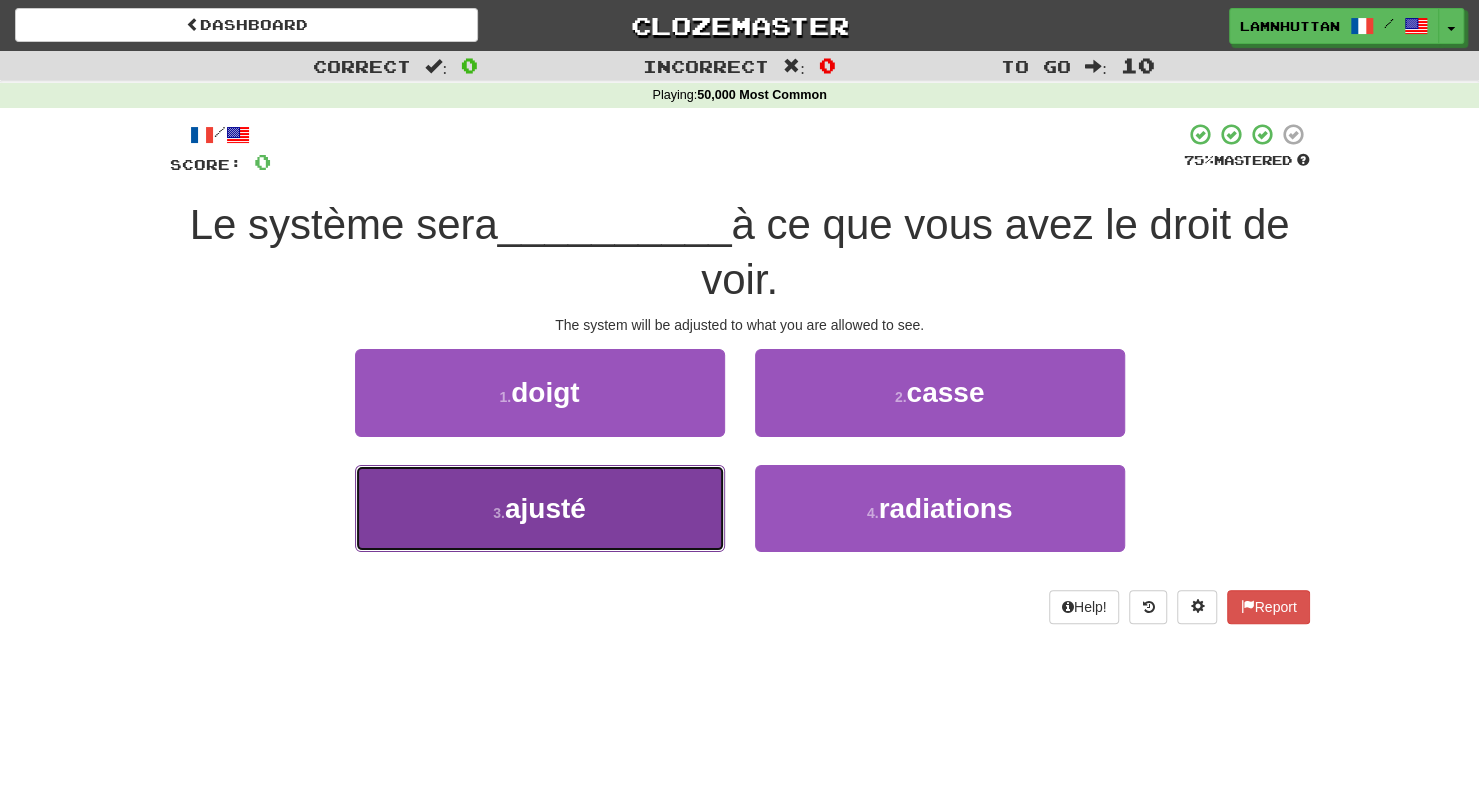 click on "3 .  ajusté" at bounding box center [540, 508] 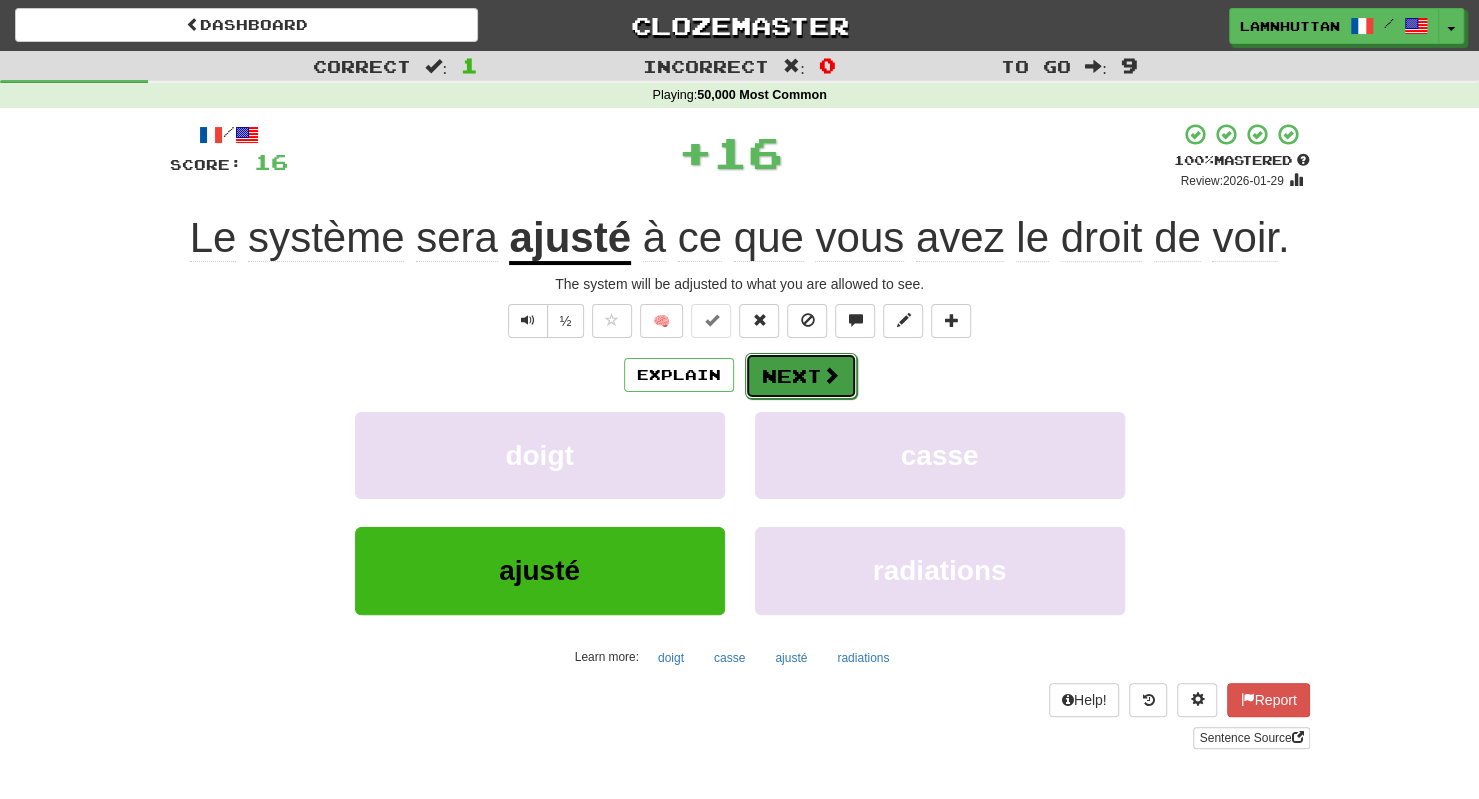 click on "Next" at bounding box center (801, 376) 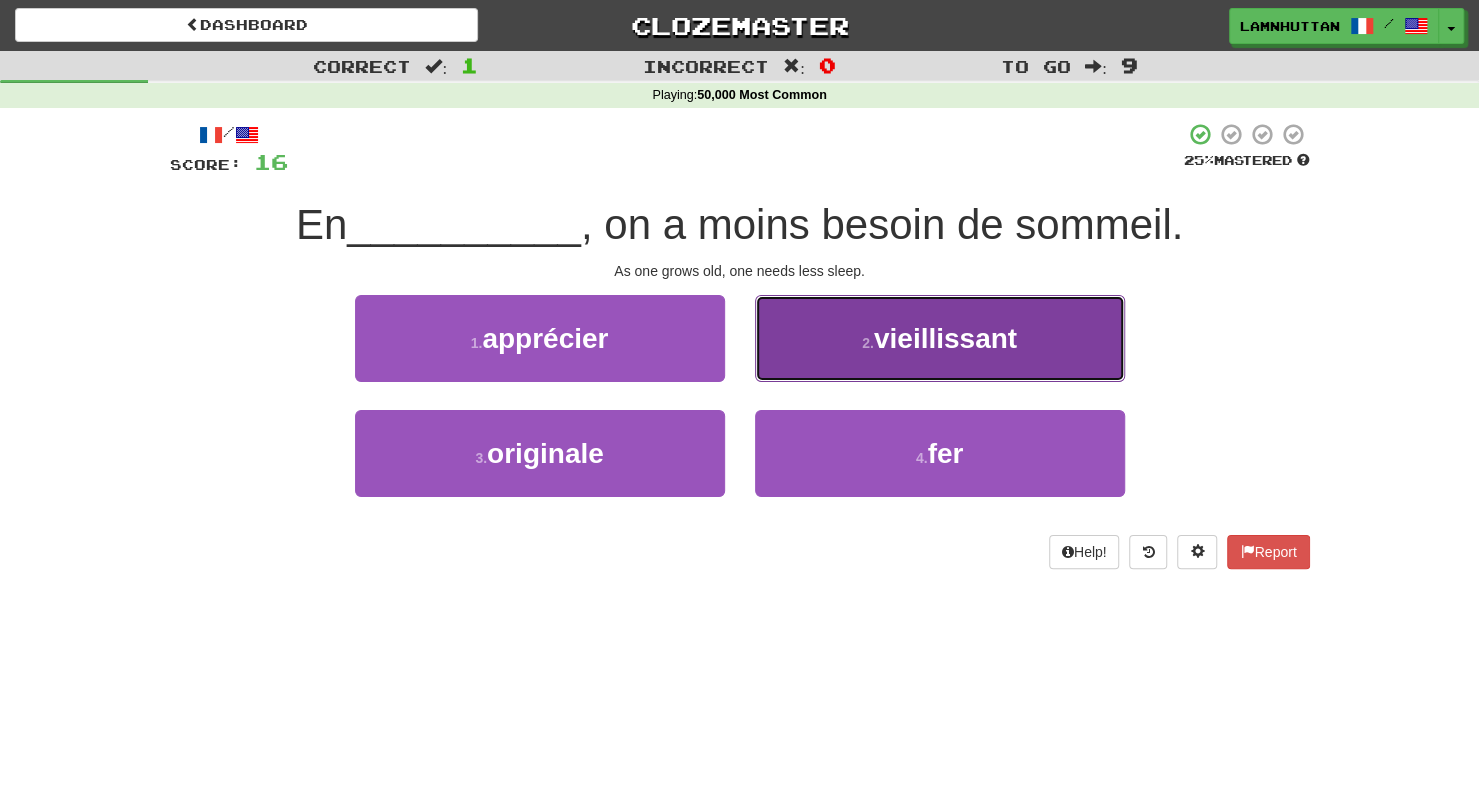 click on "2 .  vieillissant" at bounding box center (940, 338) 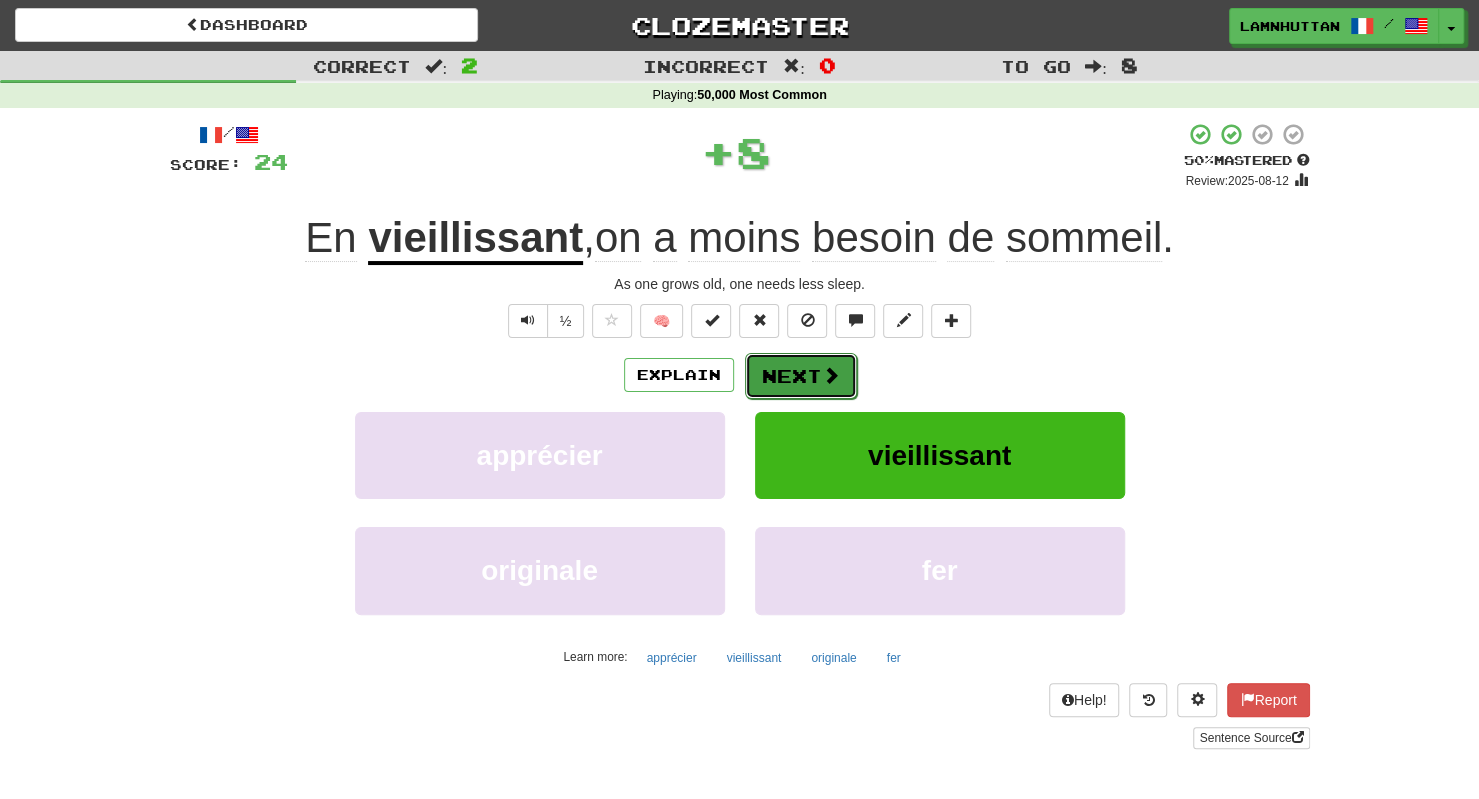 click on "Next" at bounding box center [801, 376] 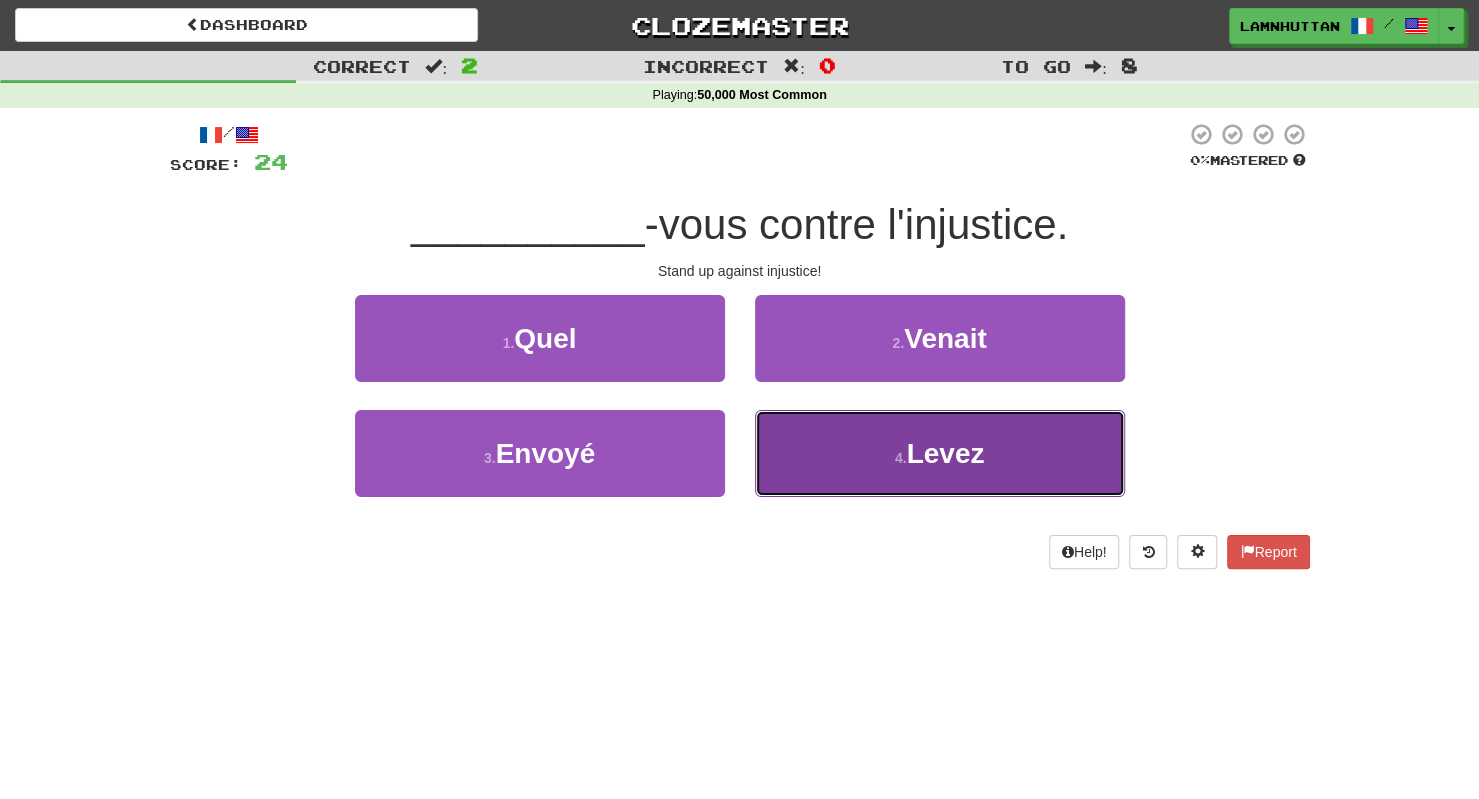 click on "4 .  Levez" at bounding box center (940, 453) 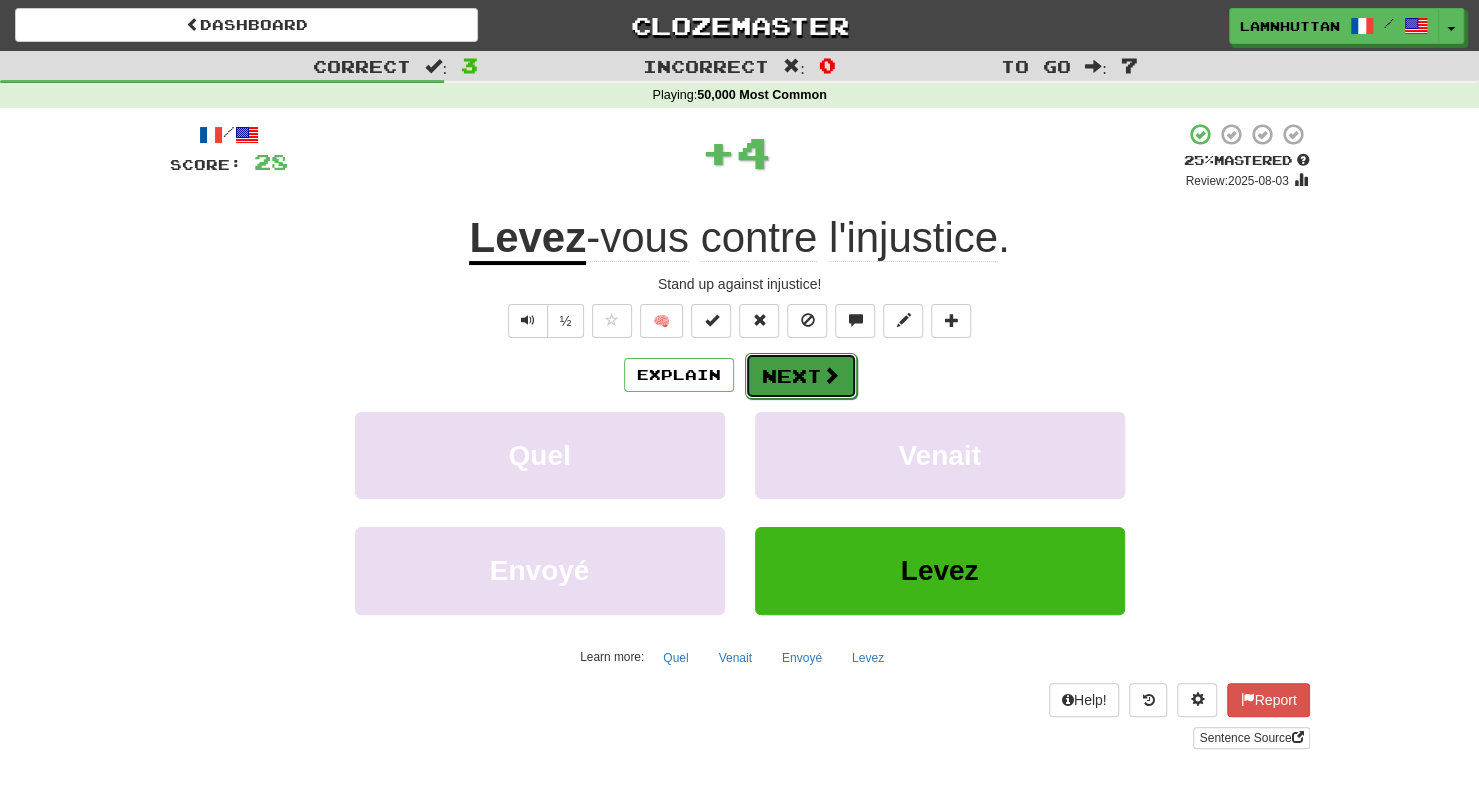 click on "Next" at bounding box center [801, 376] 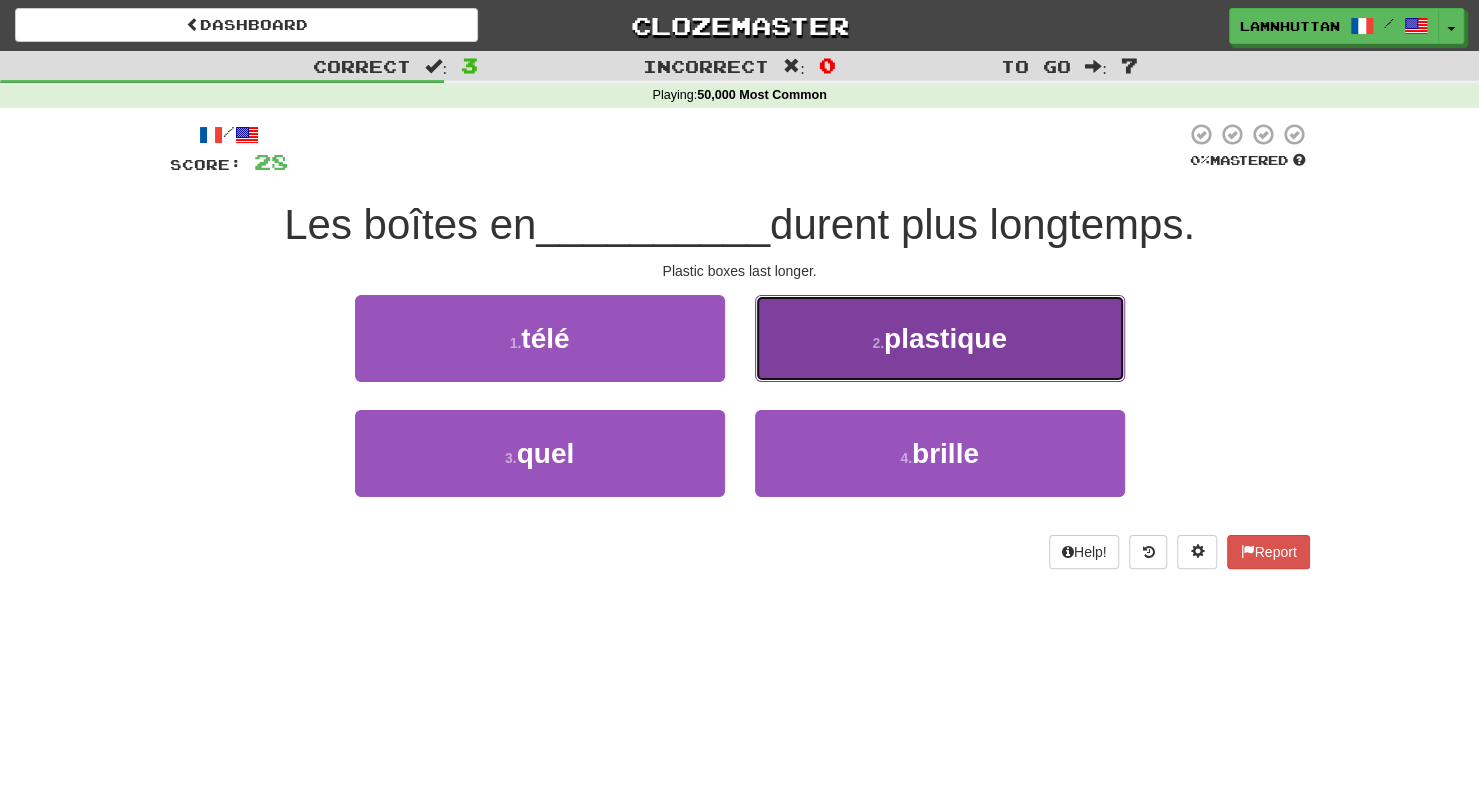 click on "plastique" at bounding box center [945, 338] 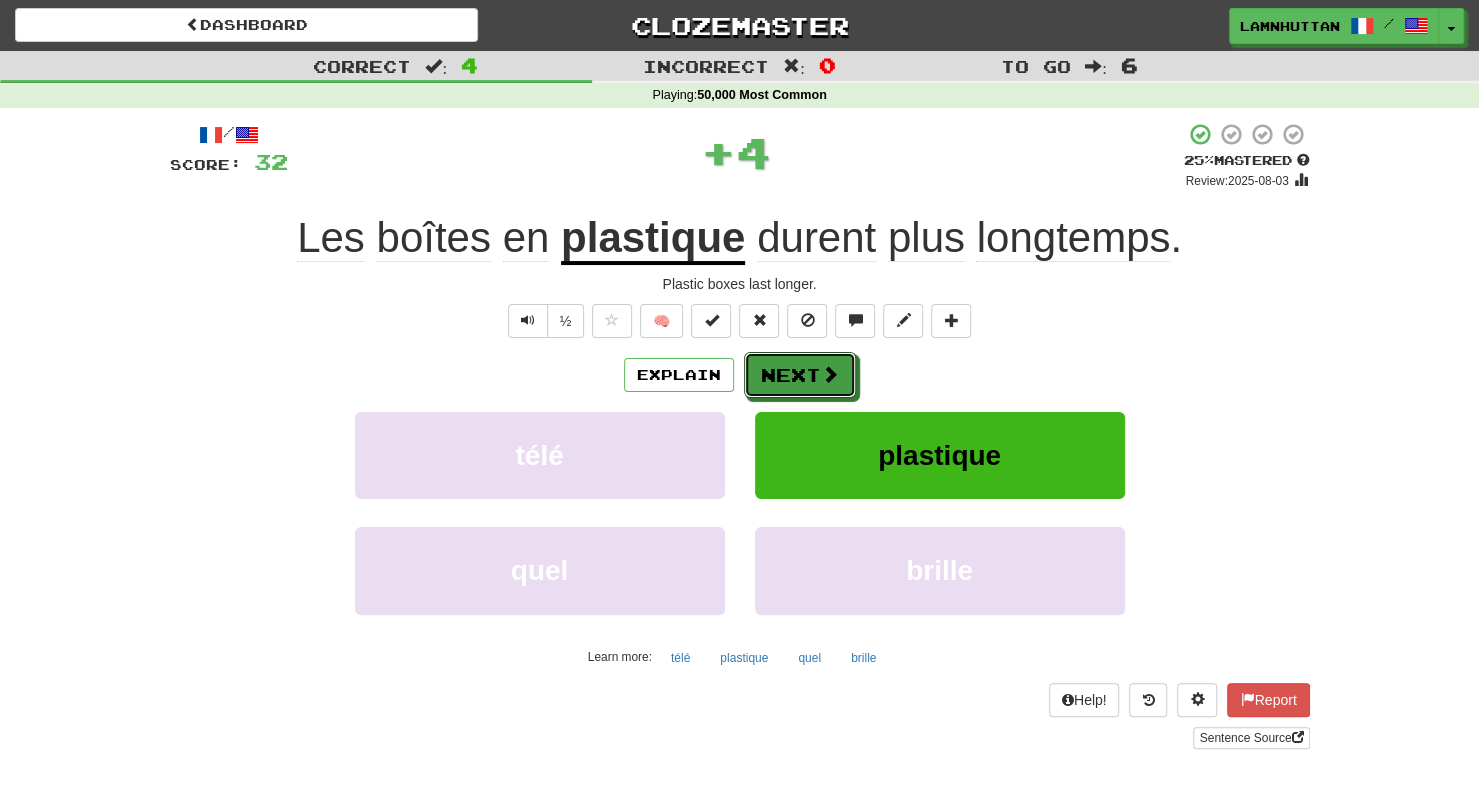click on "Next" at bounding box center (800, 375) 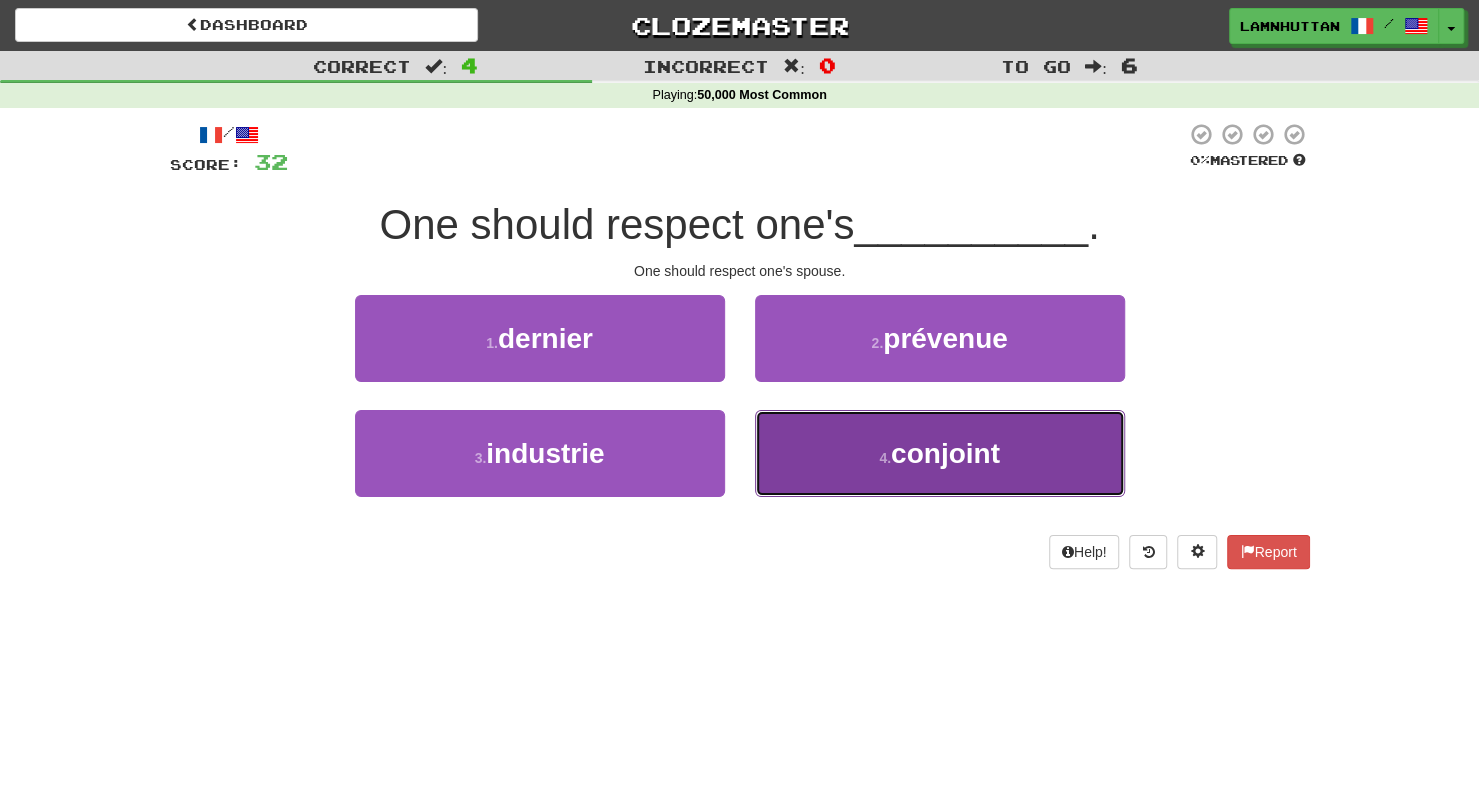 click on "4 .  conjoint" at bounding box center [940, 453] 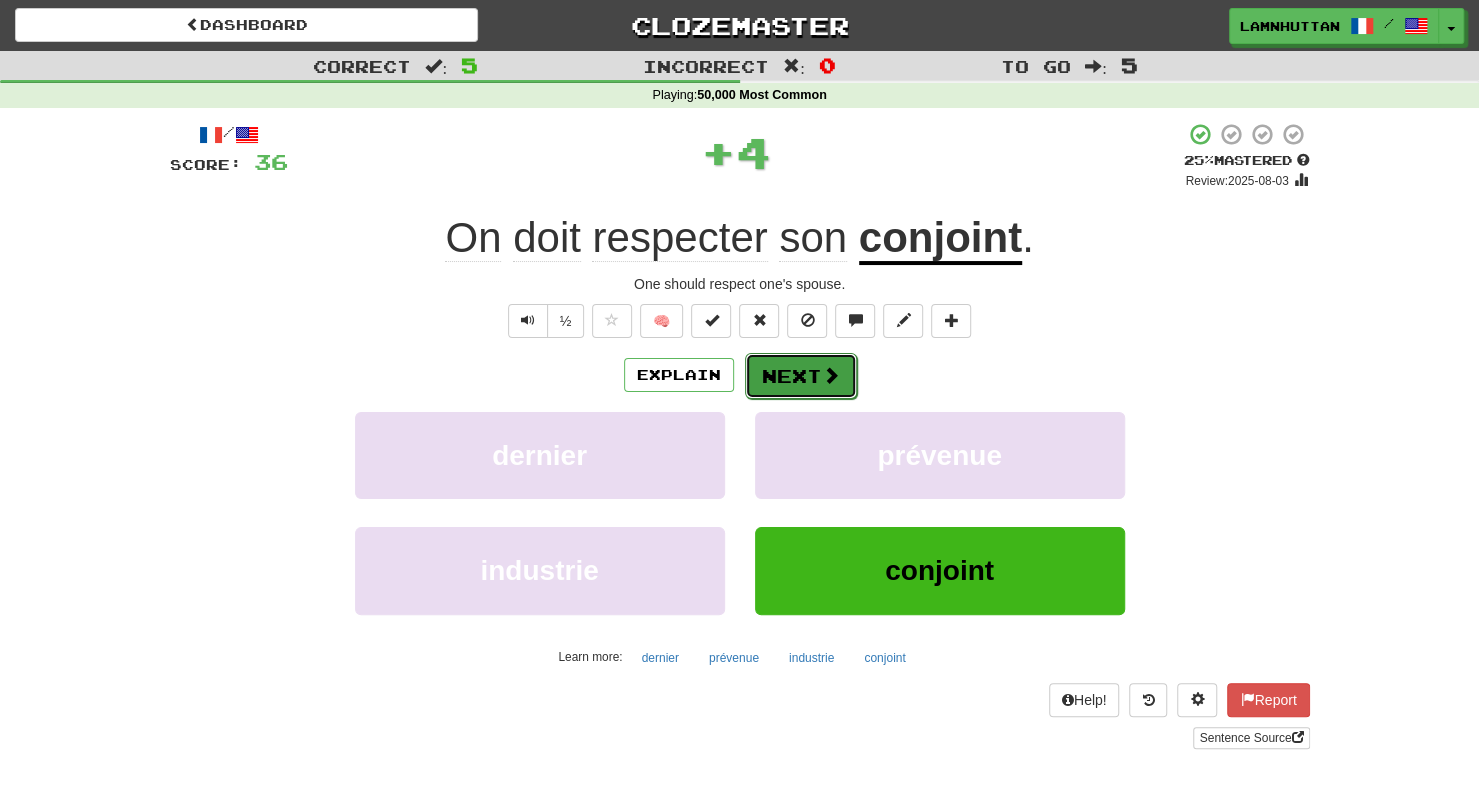 click on "Next" at bounding box center (801, 376) 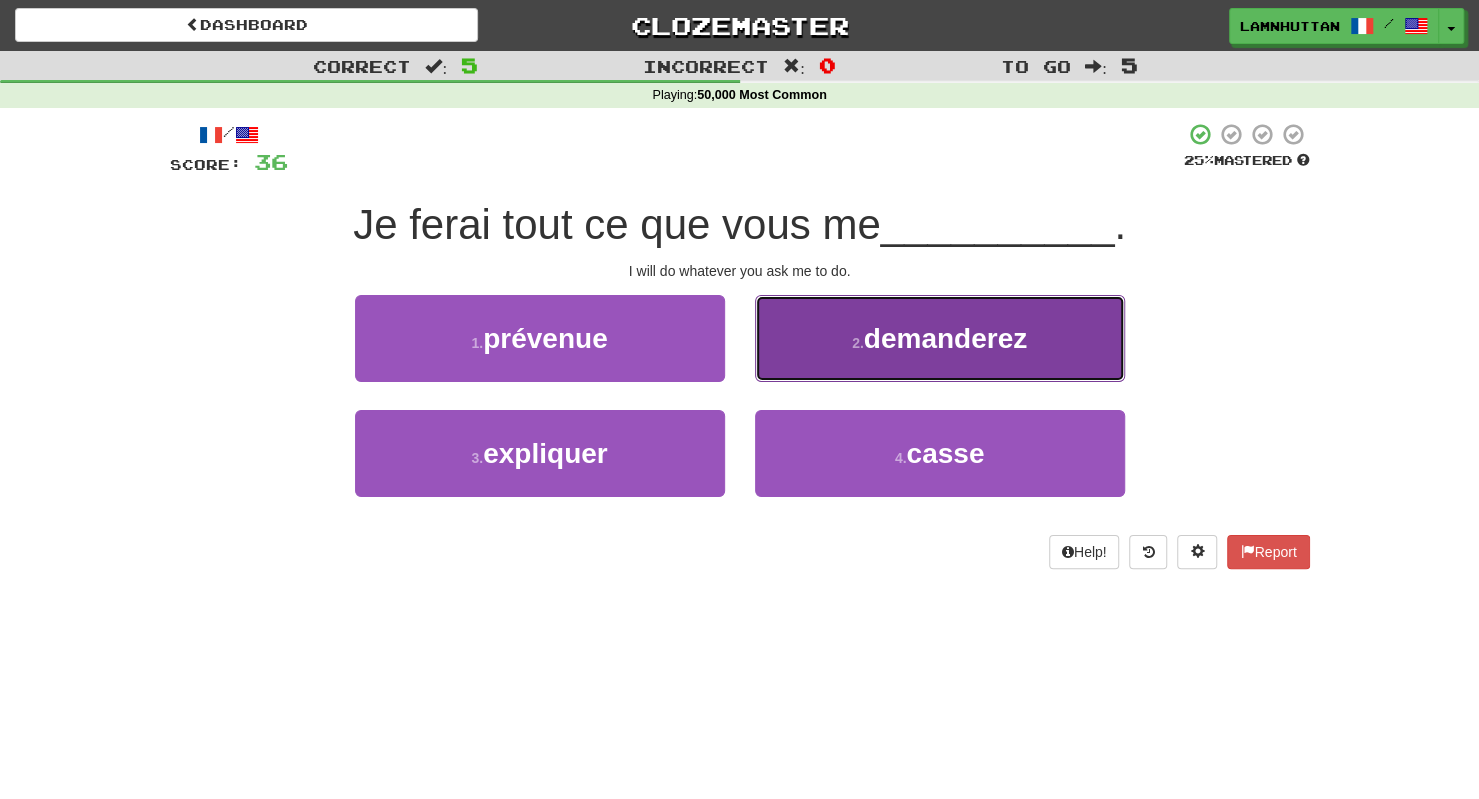click on "2 .  demanderez" at bounding box center [940, 338] 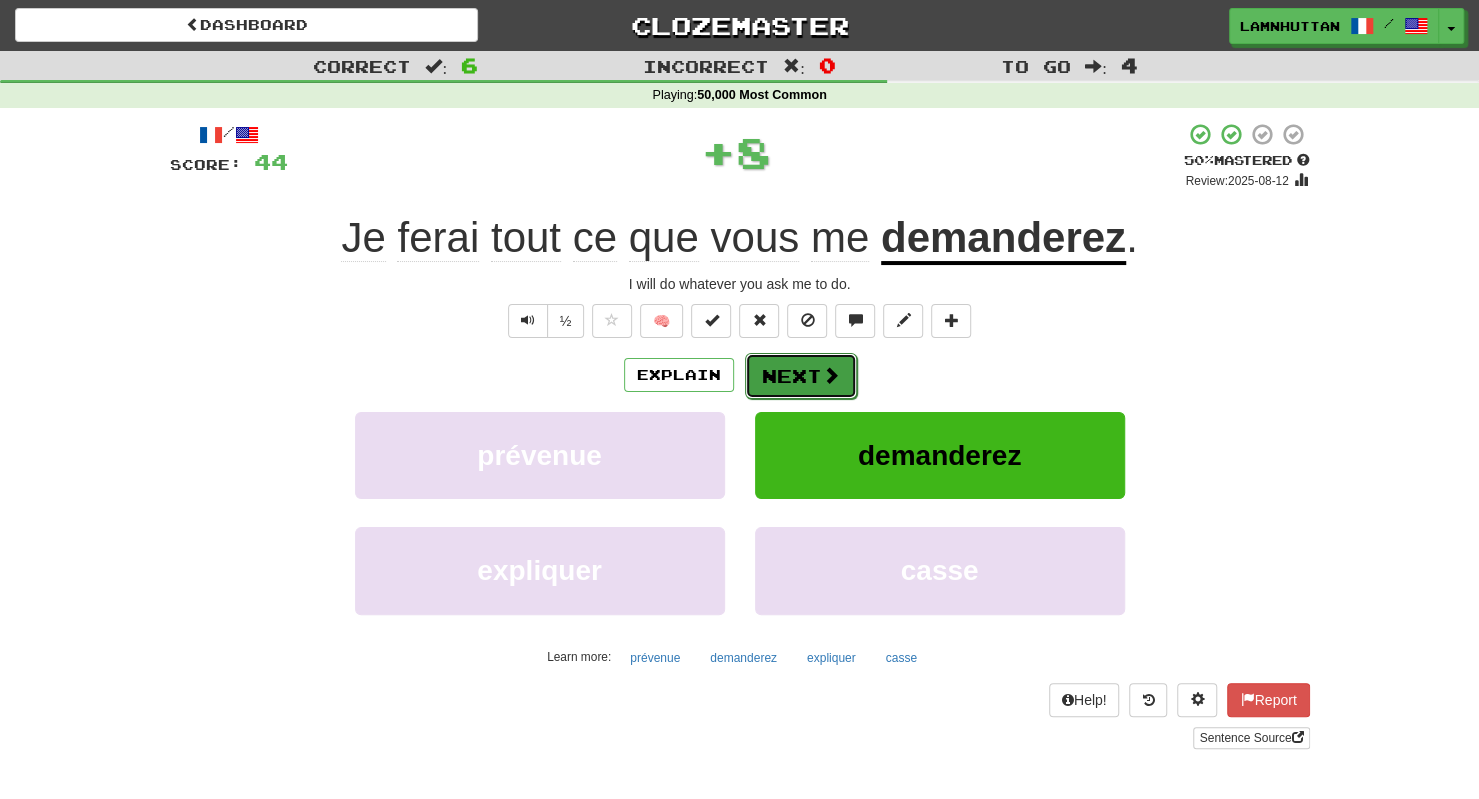 click on "Next" at bounding box center [801, 376] 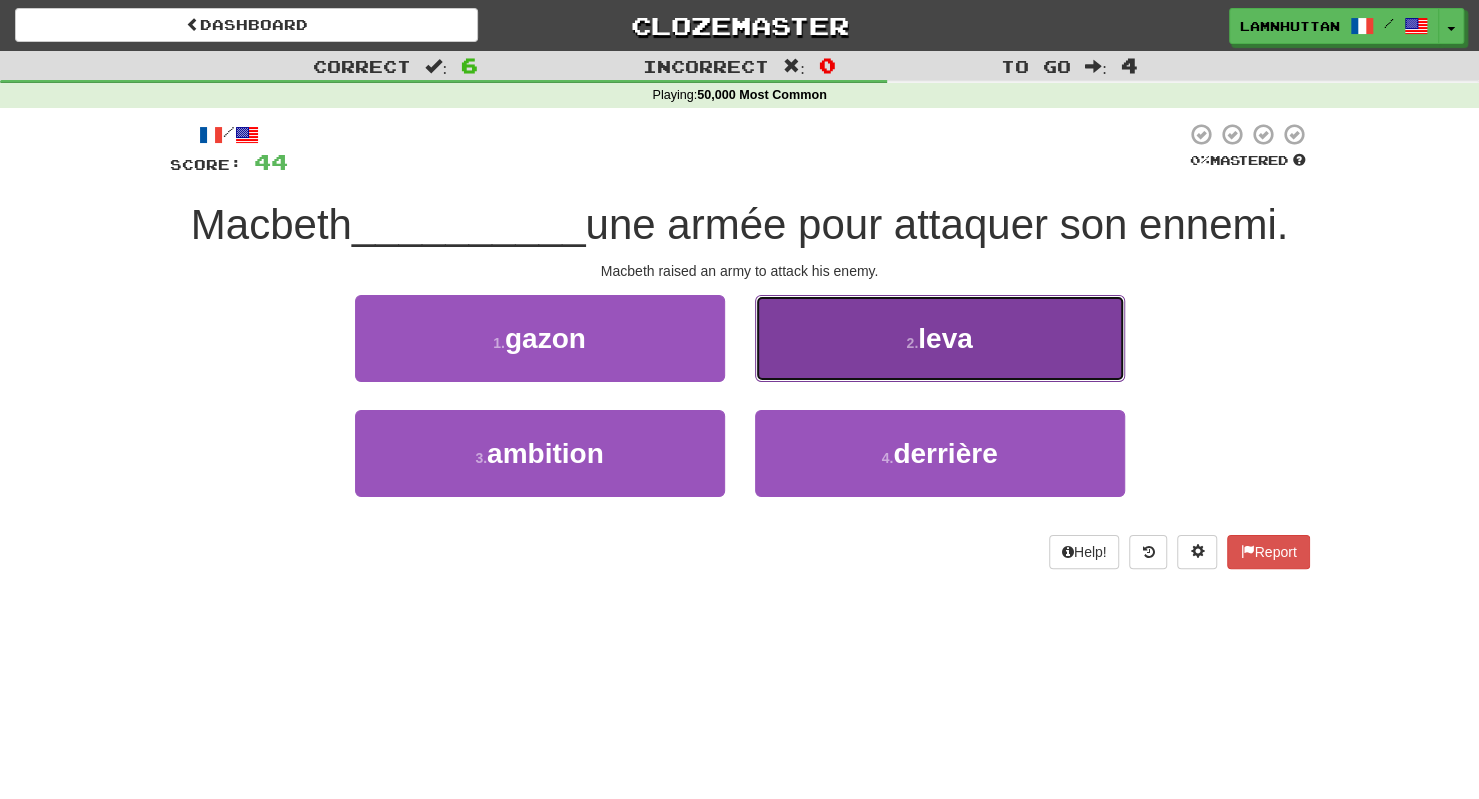 click on "2 .  leva" at bounding box center (940, 338) 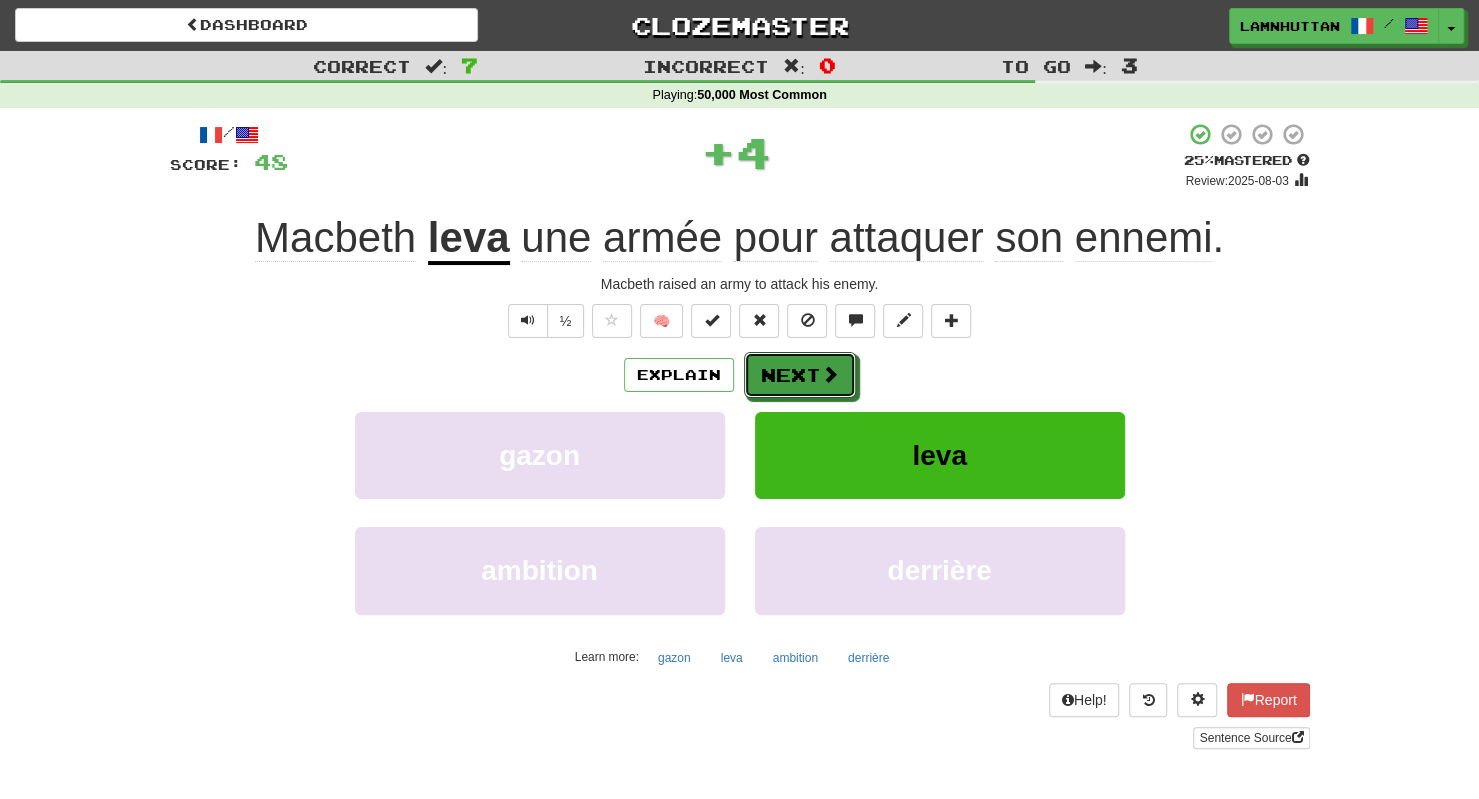 click on "Next" at bounding box center [800, 375] 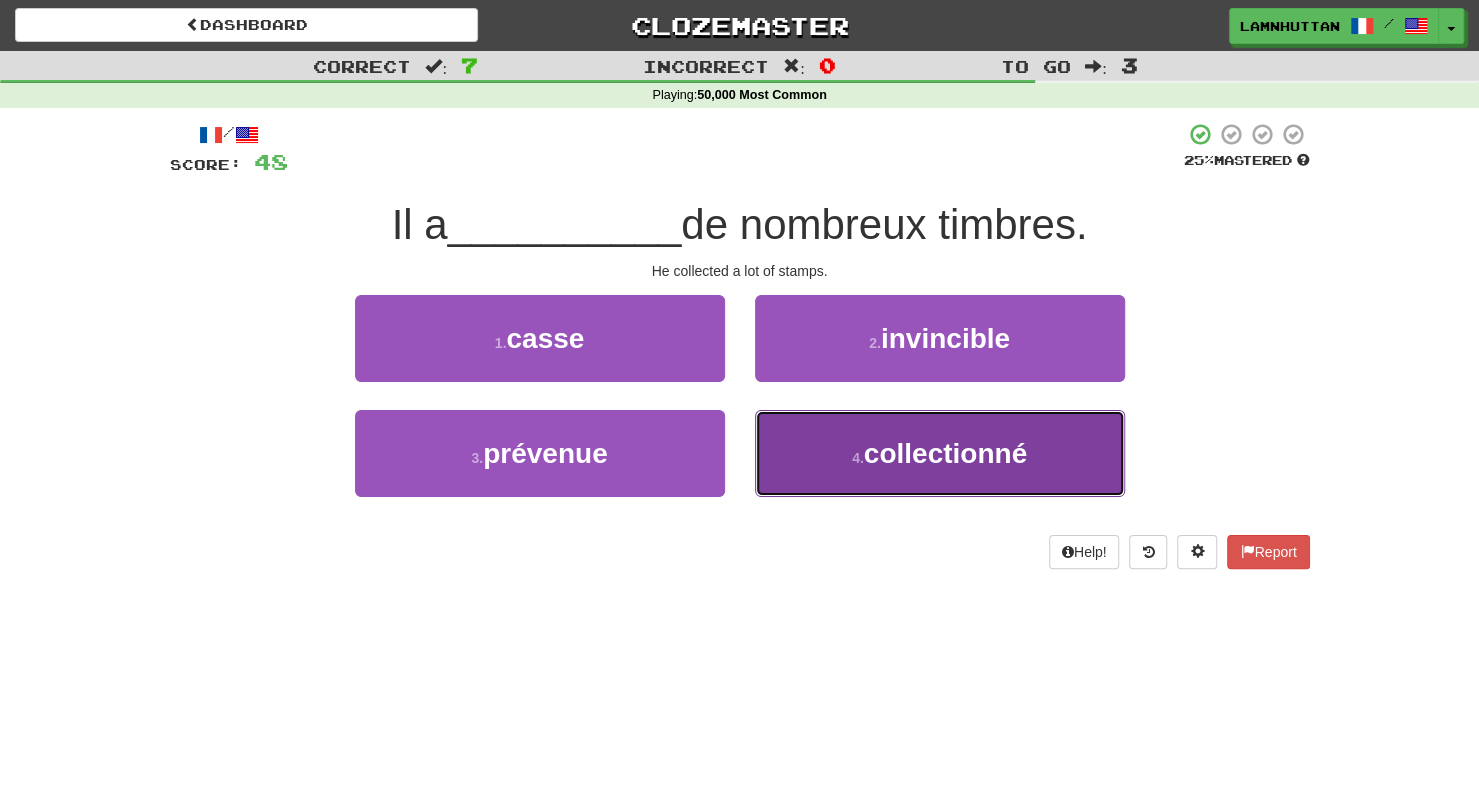 click on "4 .  collectionné" at bounding box center [940, 453] 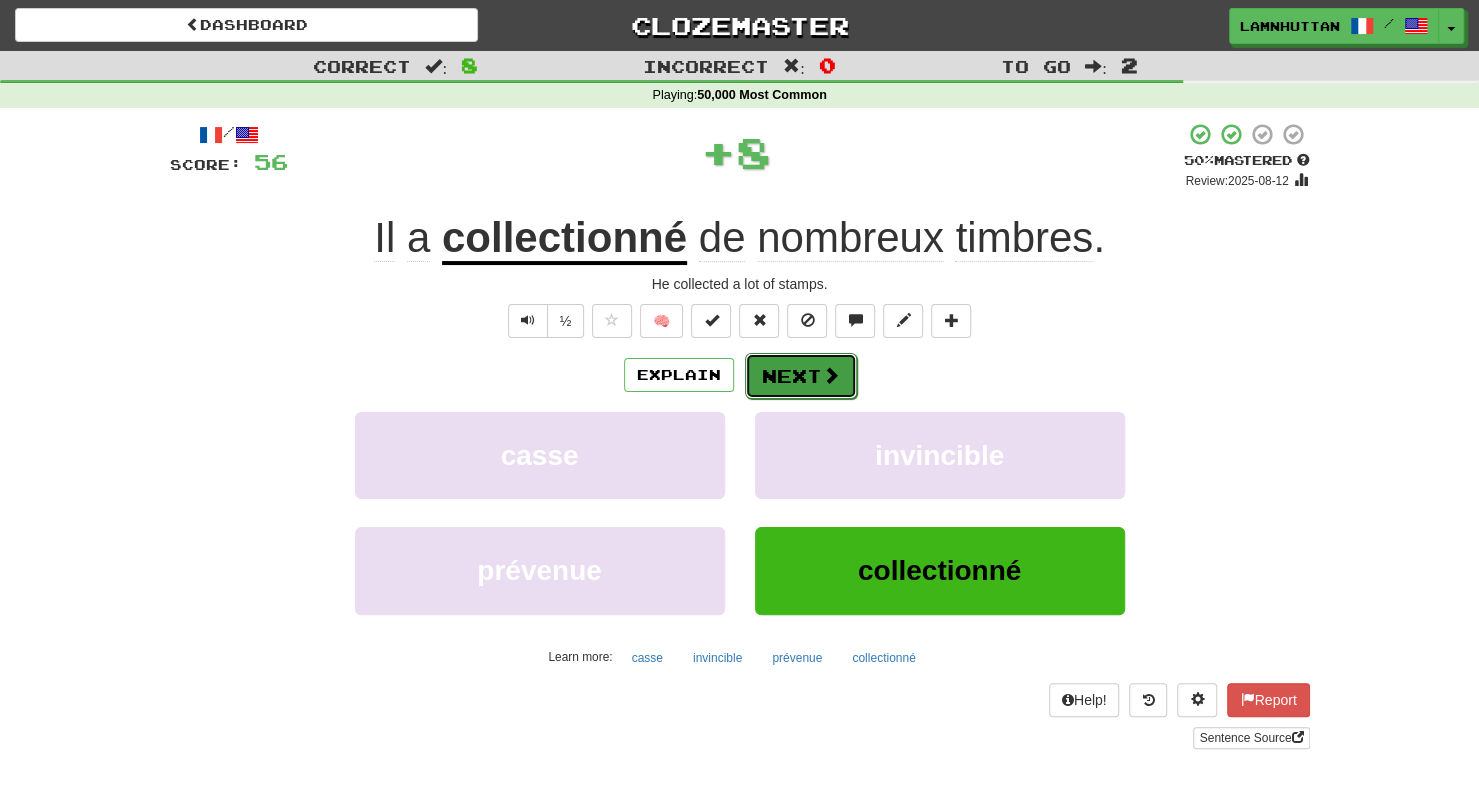 click on "Next" at bounding box center (801, 376) 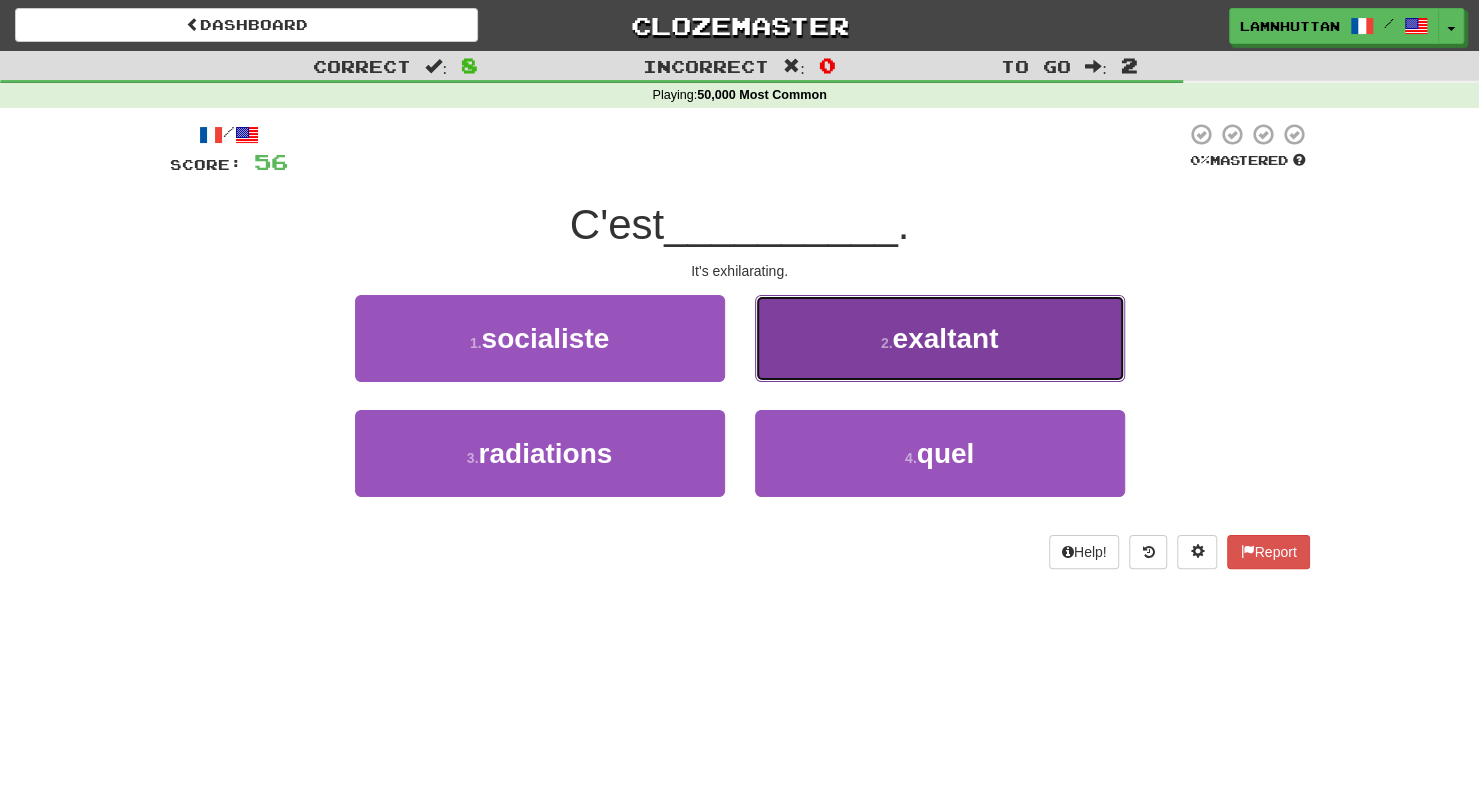 click on "2 .  exaltant" at bounding box center [940, 338] 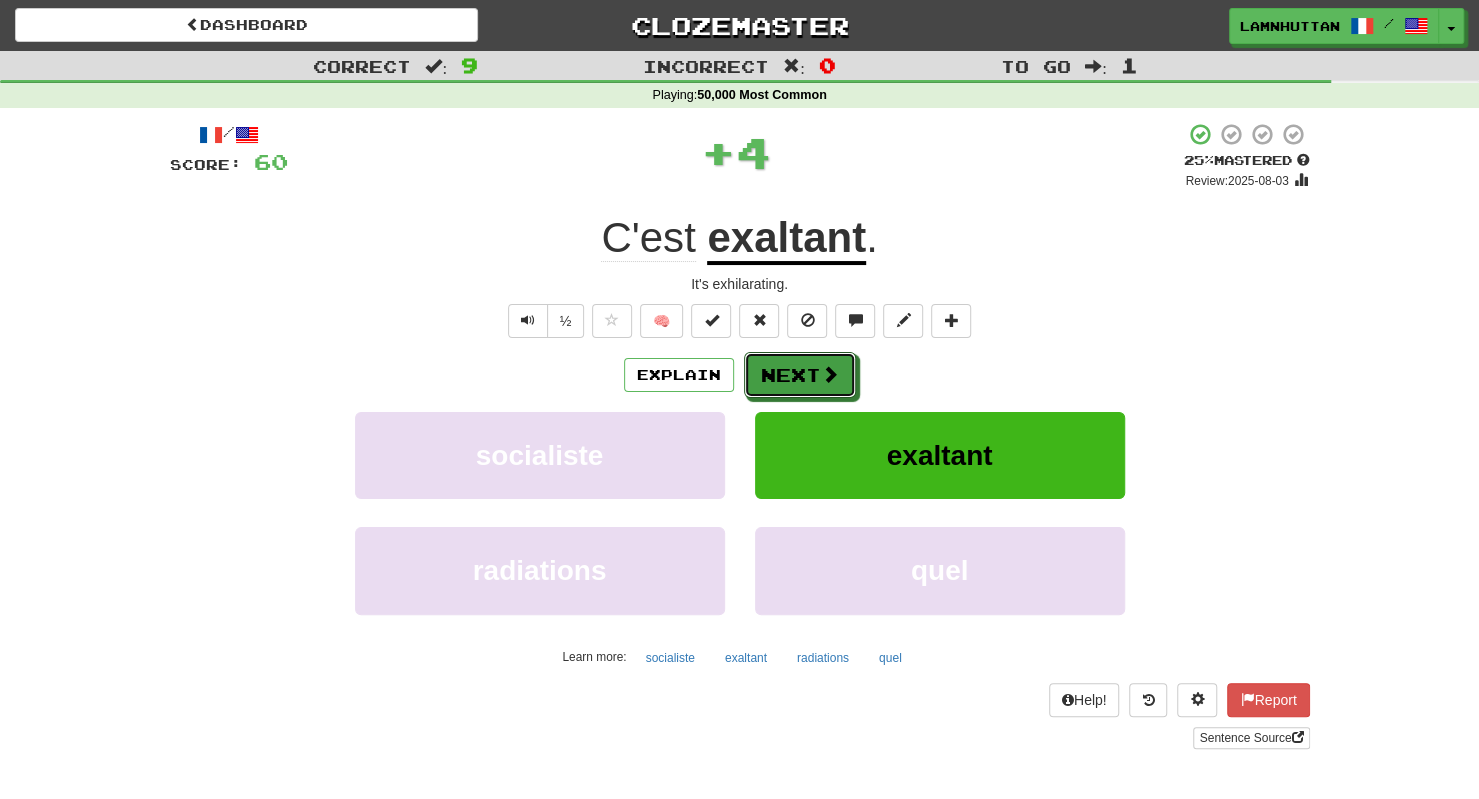 click on "Next" at bounding box center (800, 375) 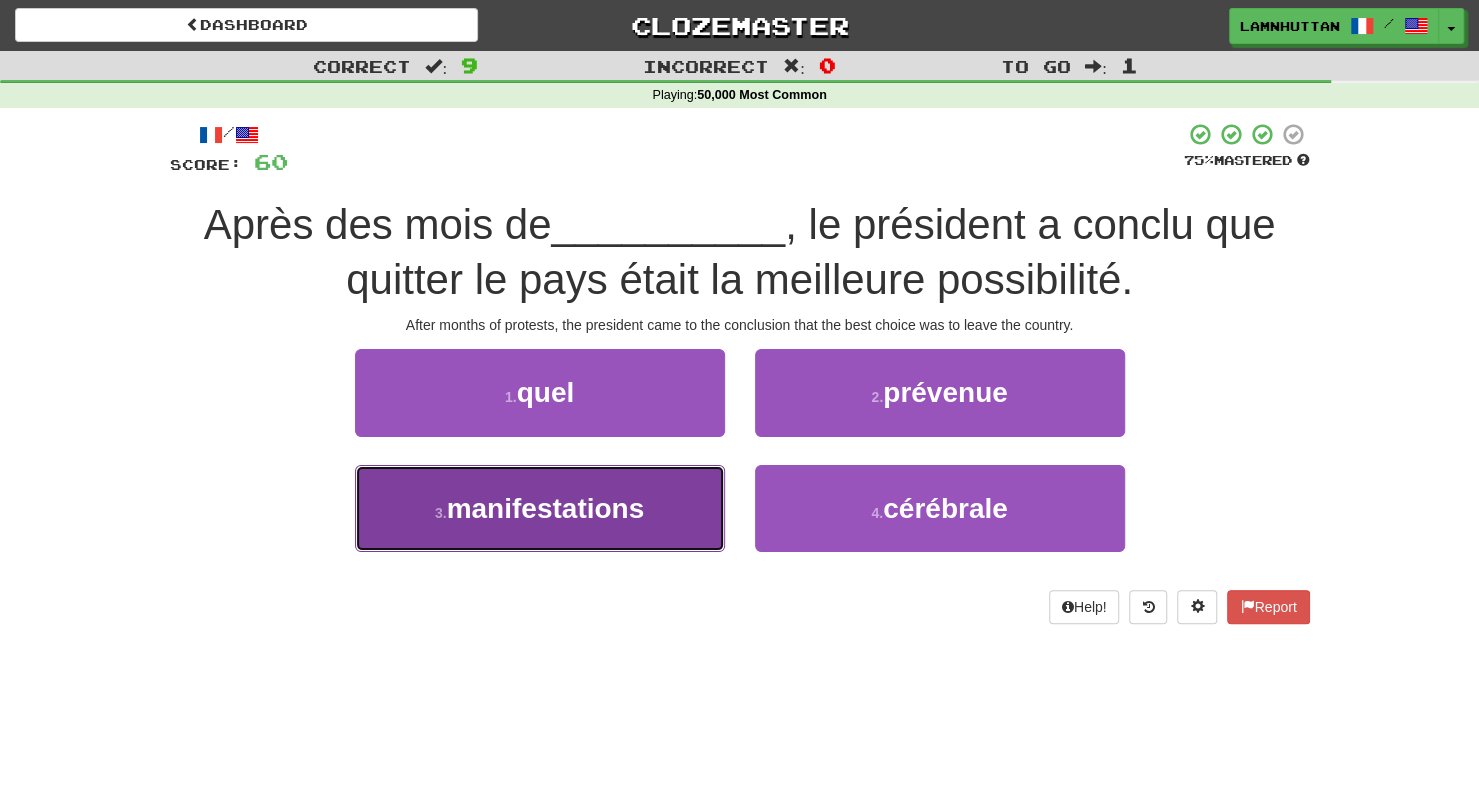 click on "3 .  manifestations" at bounding box center [540, 508] 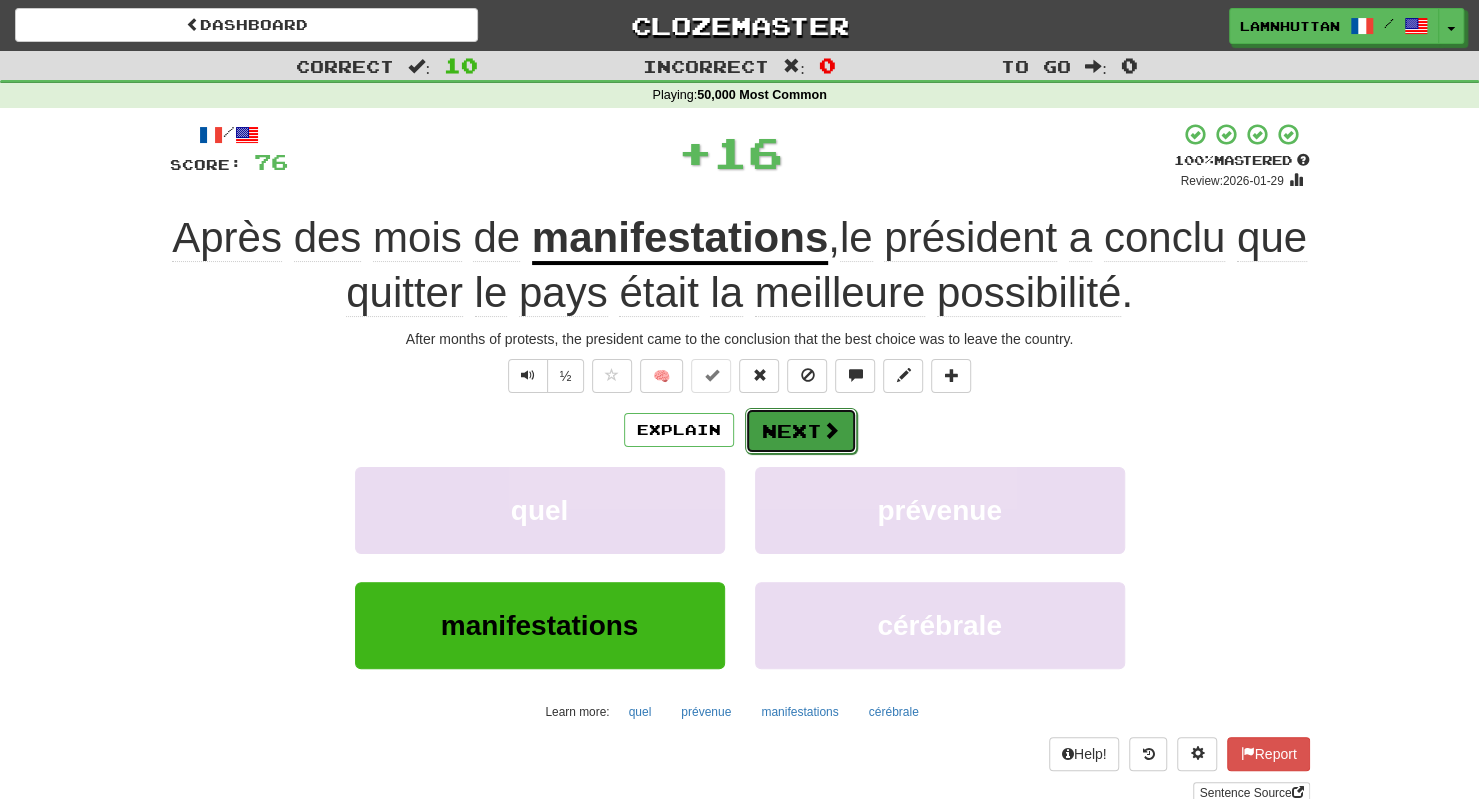 click on "Next" at bounding box center [801, 431] 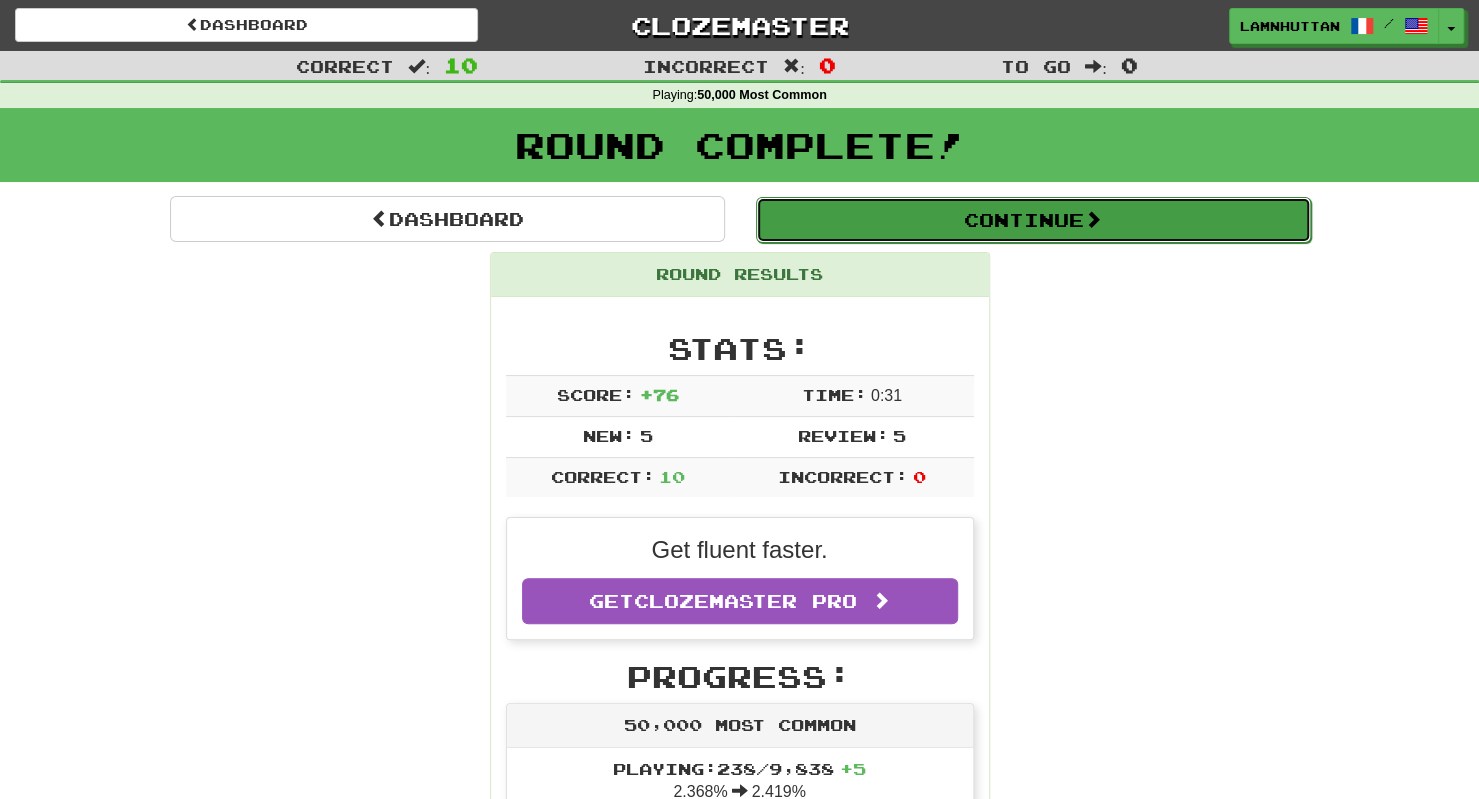click on "Continue" at bounding box center (1033, 220) 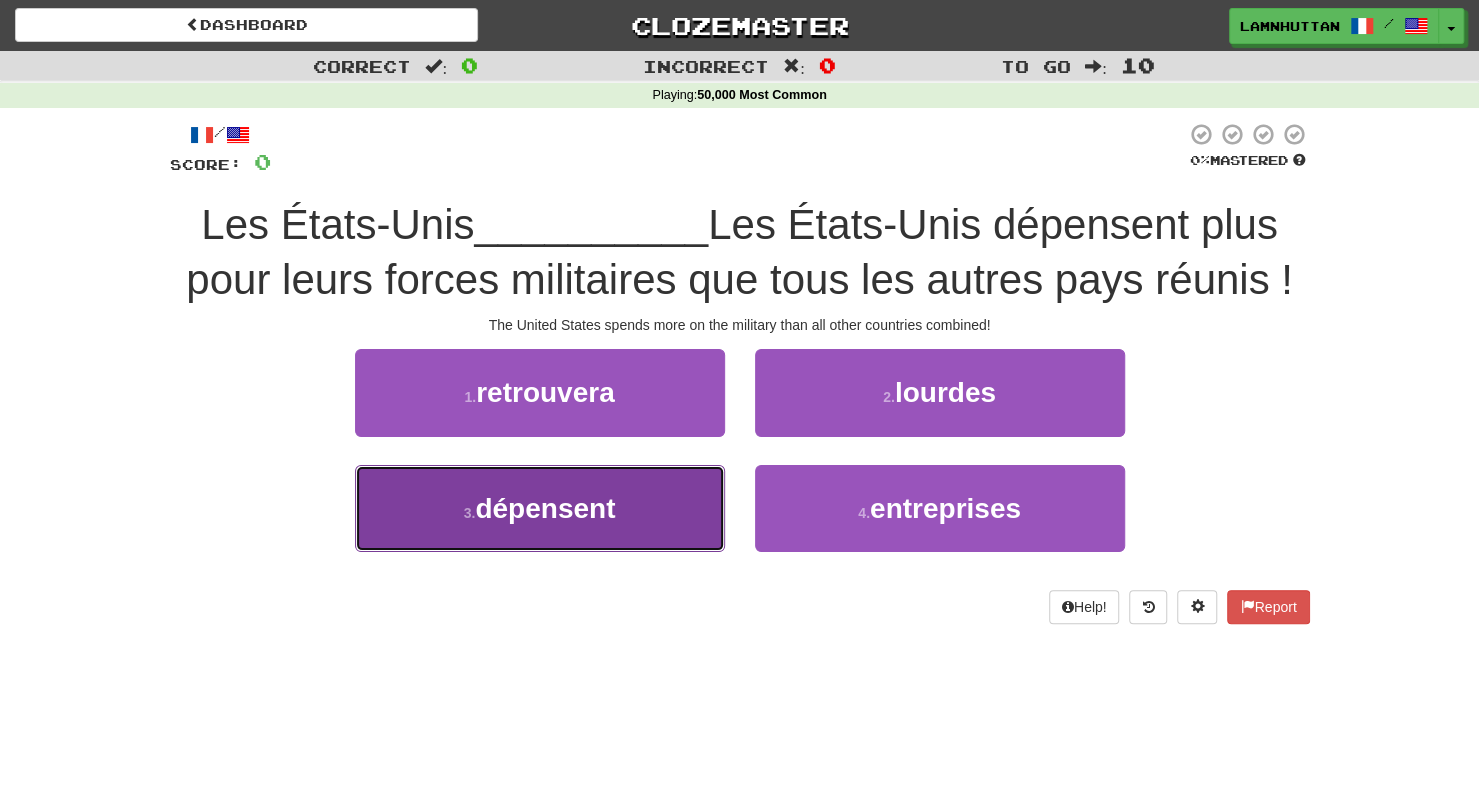 click on "3 .  dépensent" at bounding box center [540, 508] 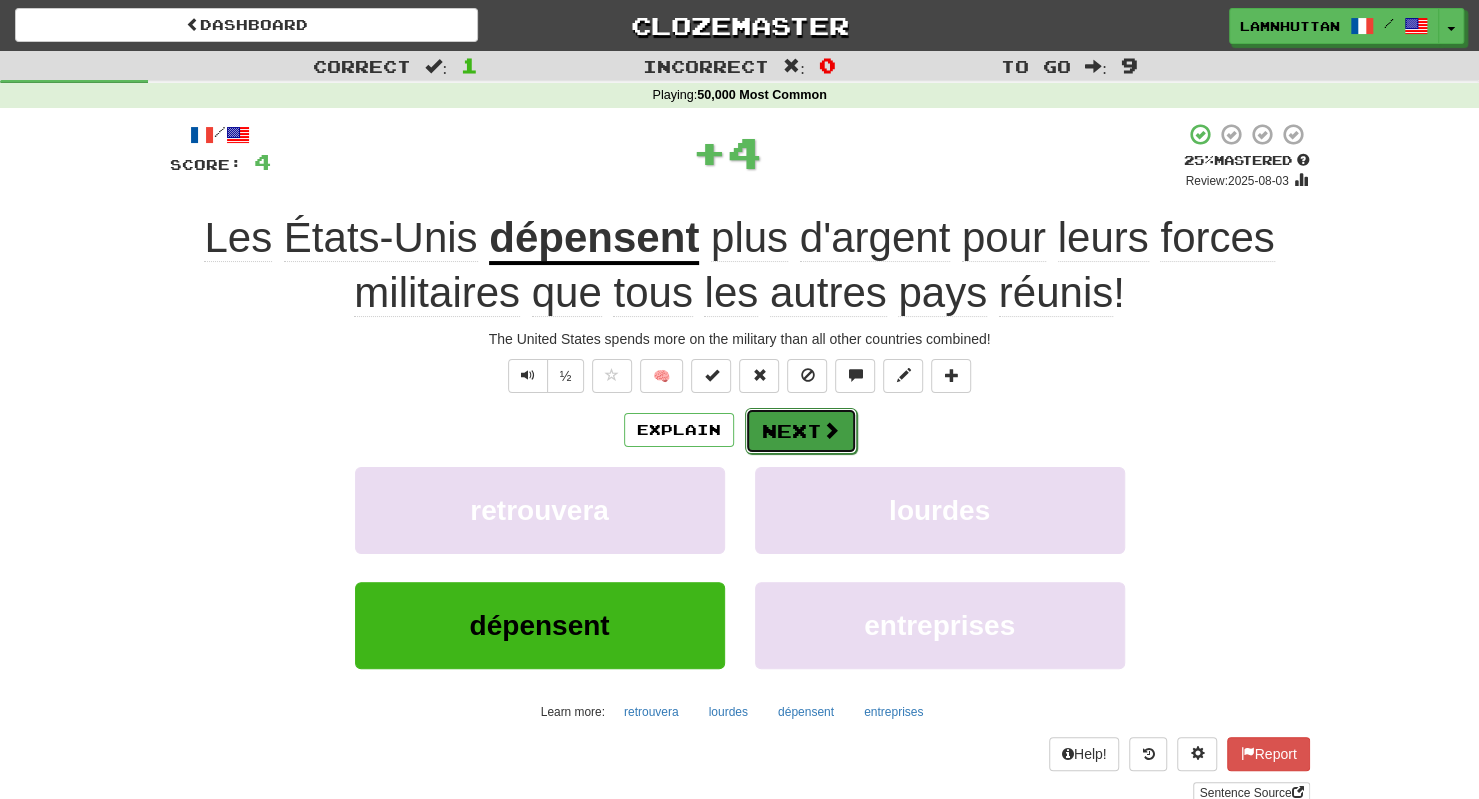 click on "Next" at bounding box center (801, 431) 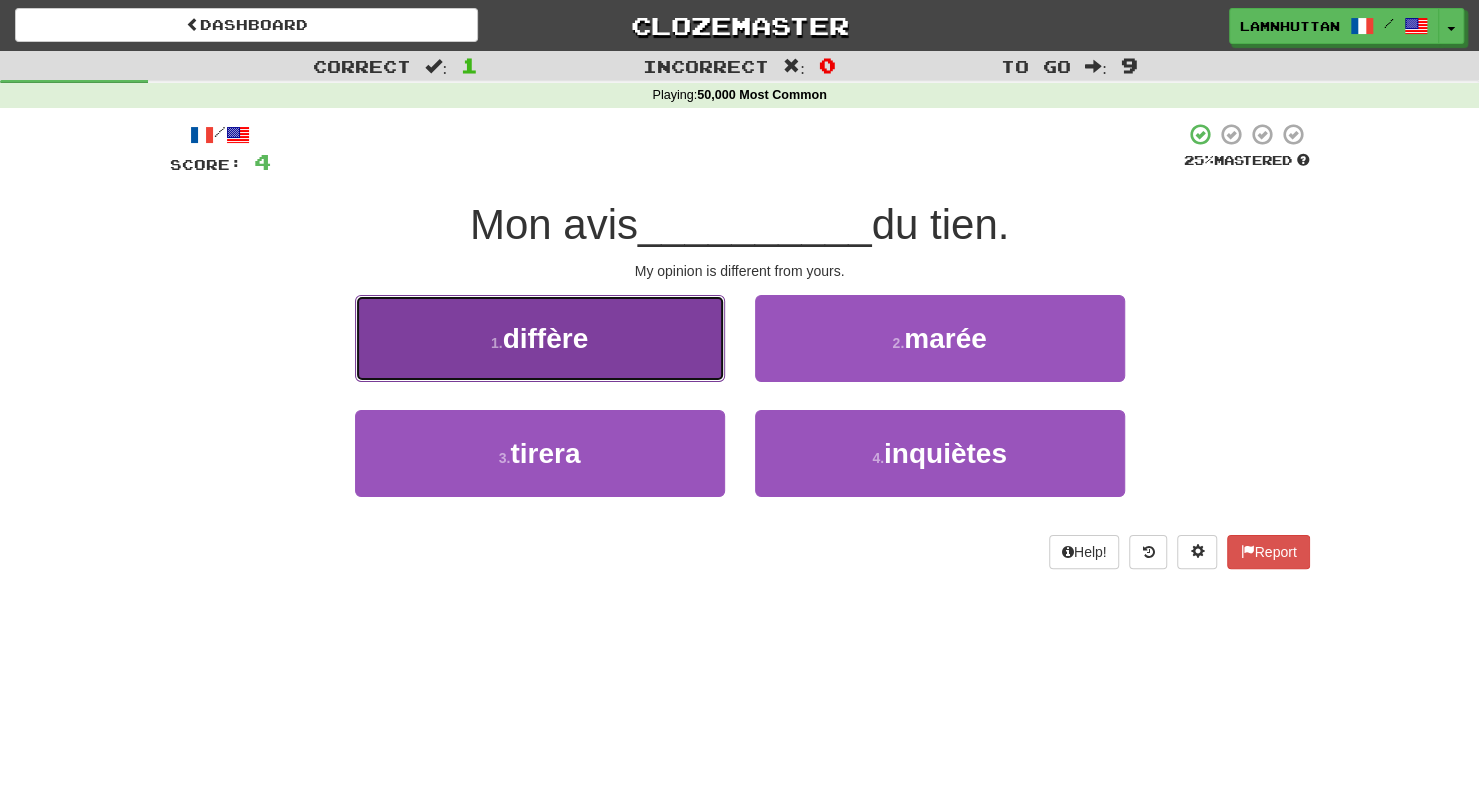 click on "1 .  diffère" at bounding box center [540, 338] 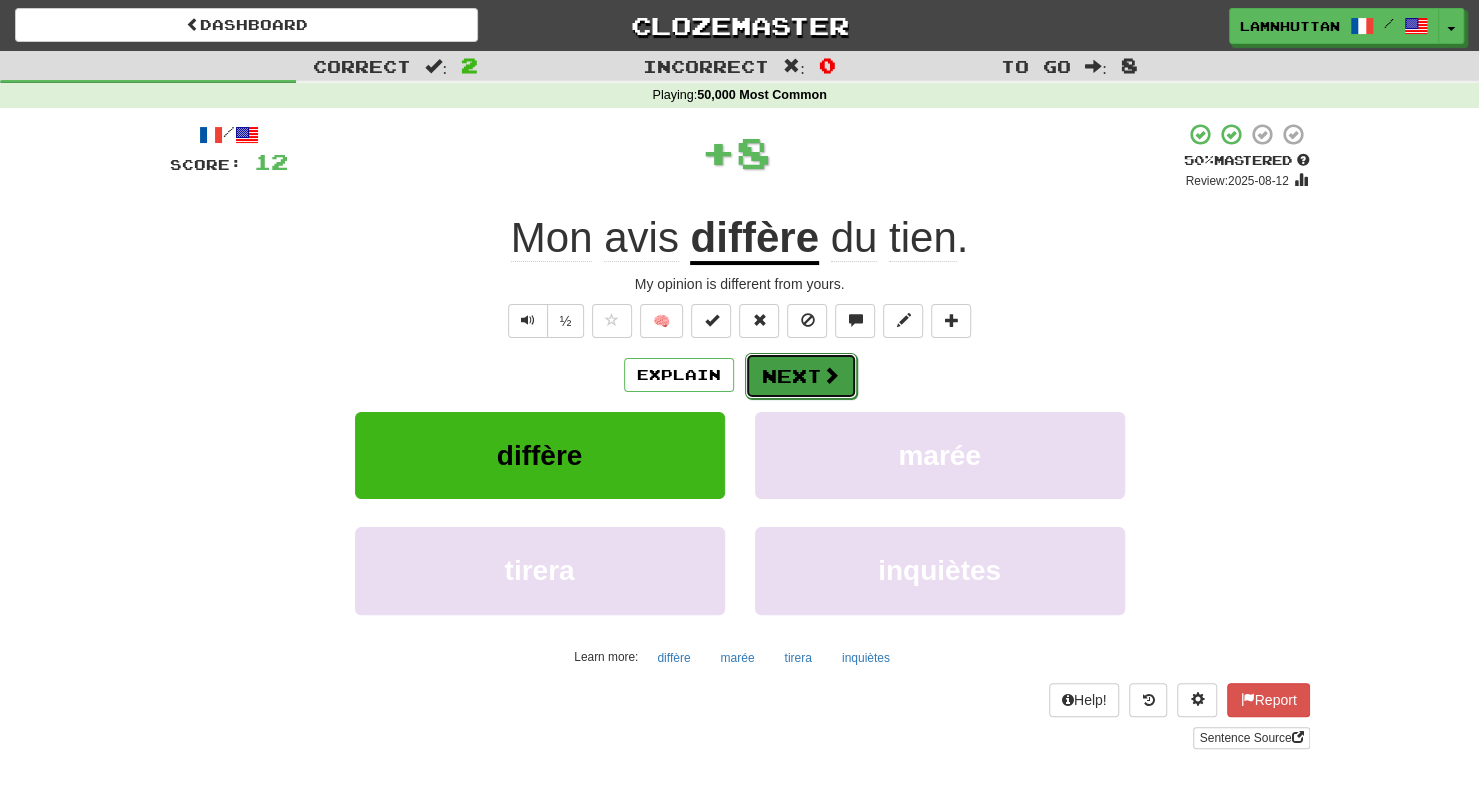 click on "Next" at bounding box center [801, 376] 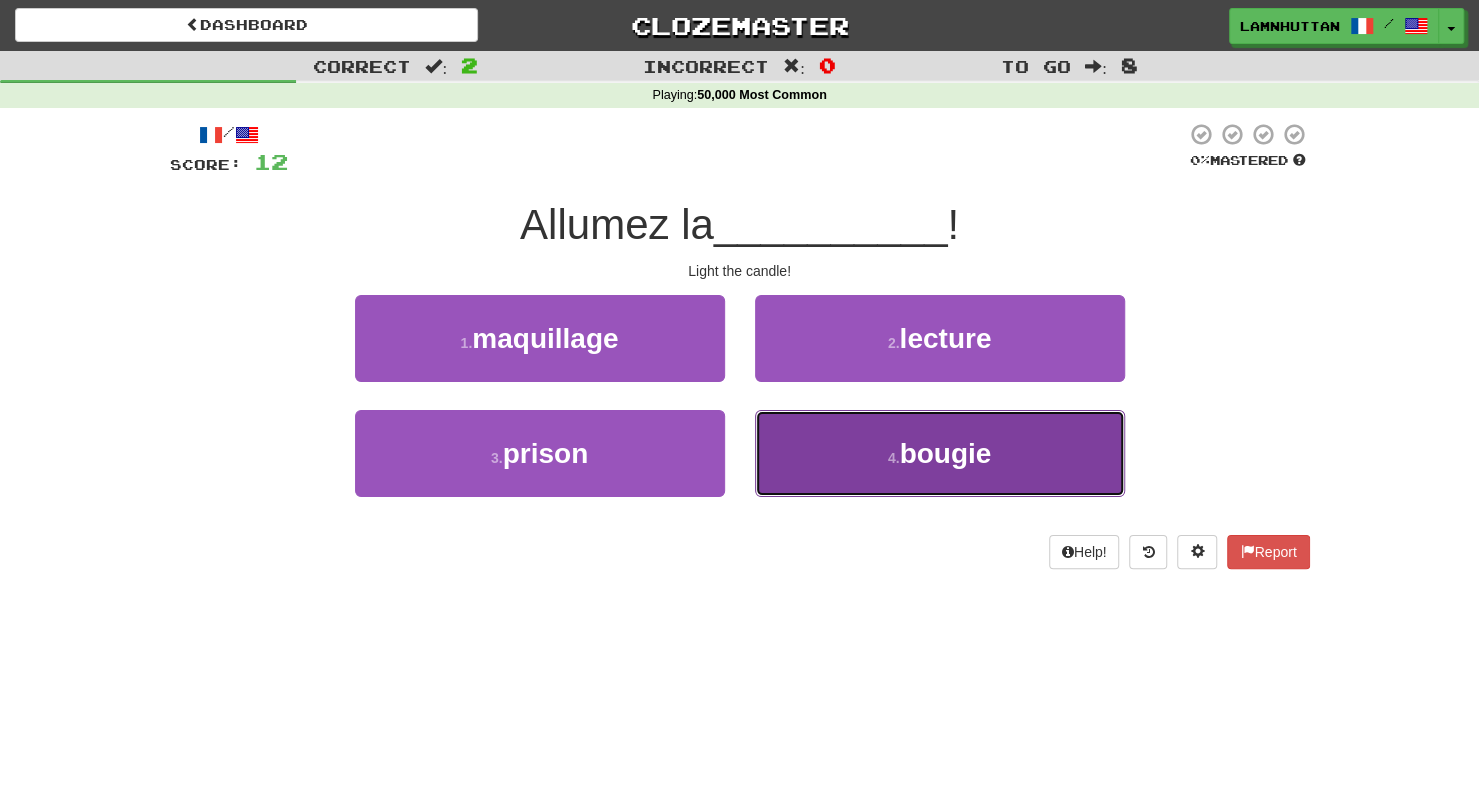 click on "4 .  bougie" at bounding box center [940, 453] 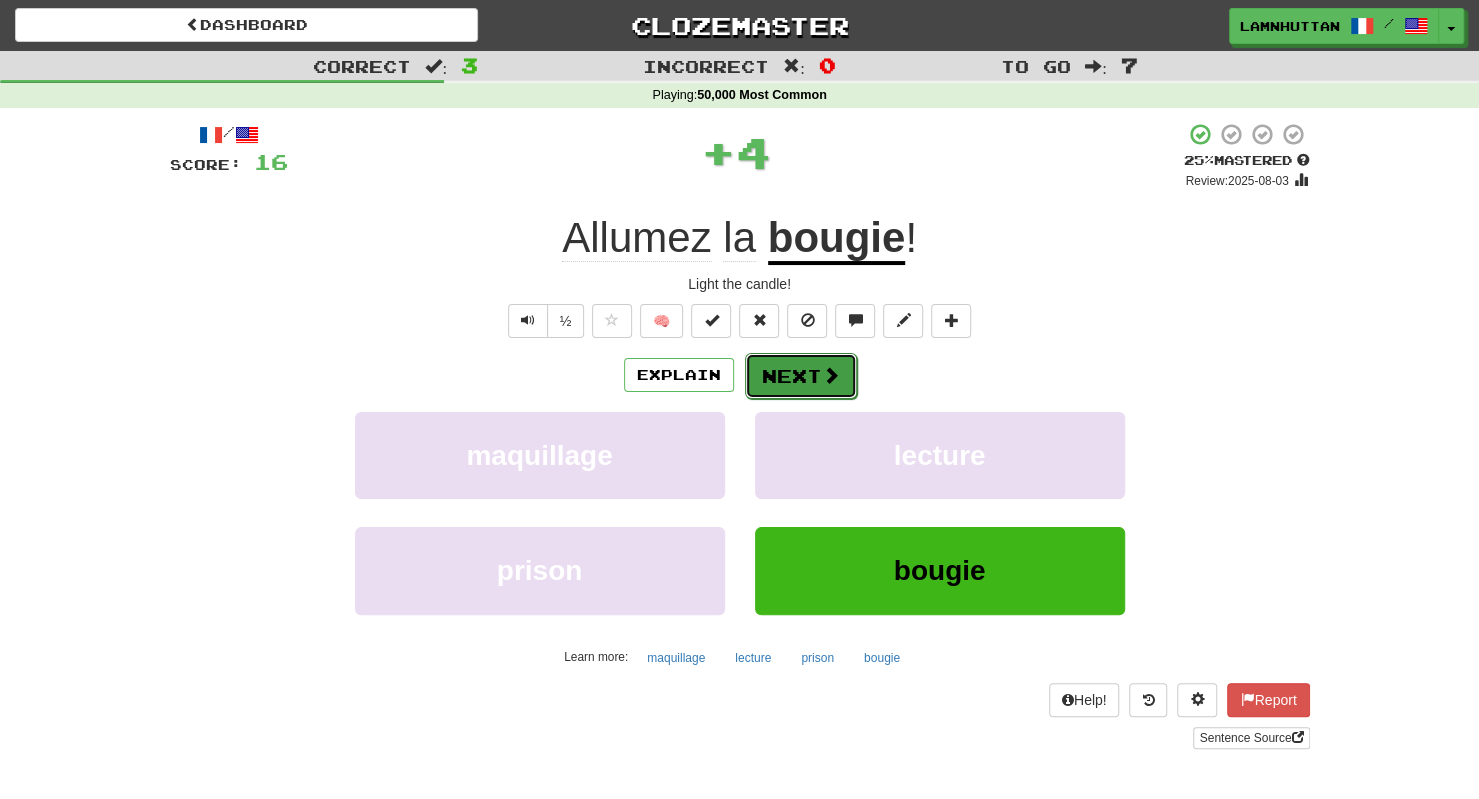 click on "Next" at bounding box center [801, 376] 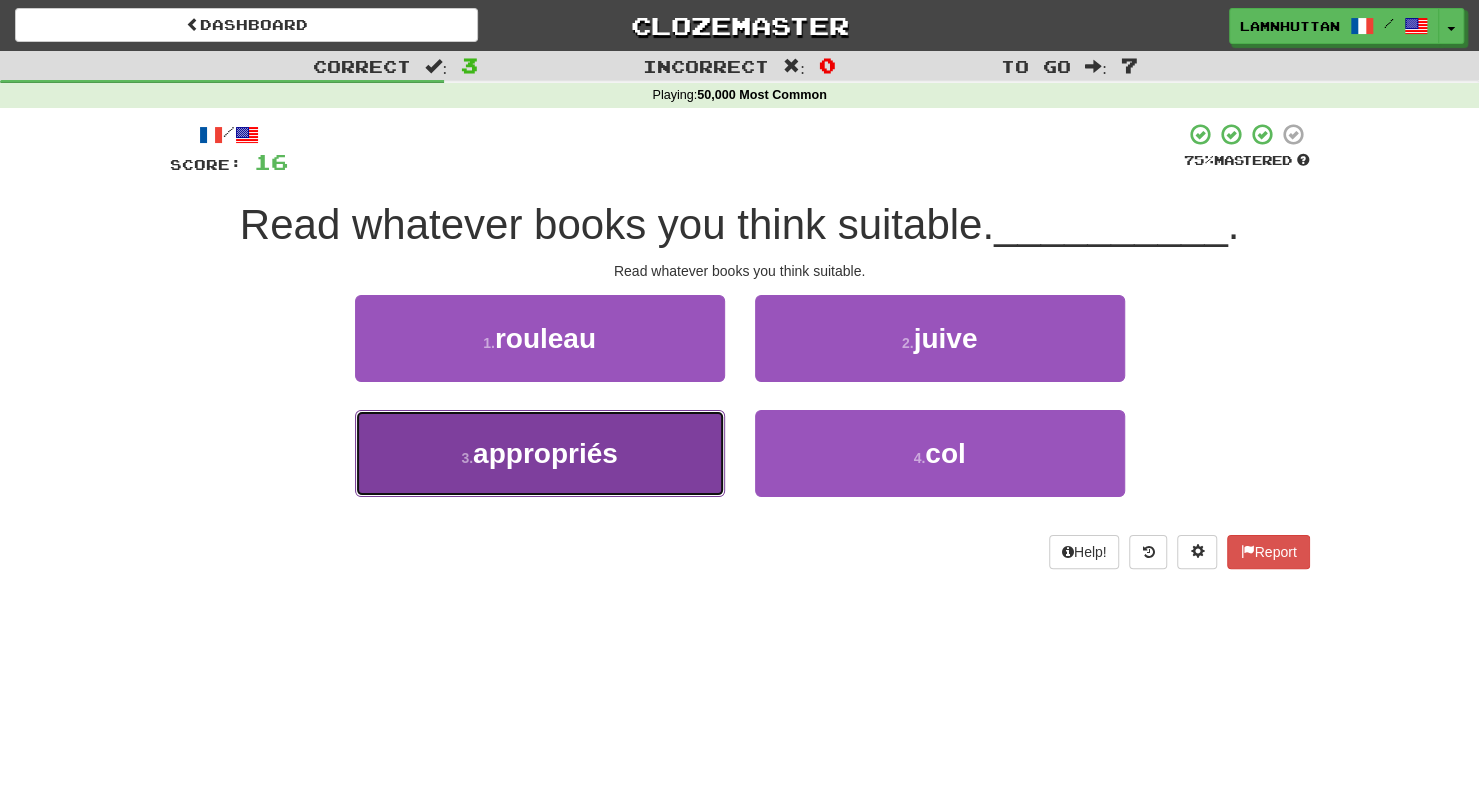 click on "3 .  appropriés" at bounding box center (540, 453) 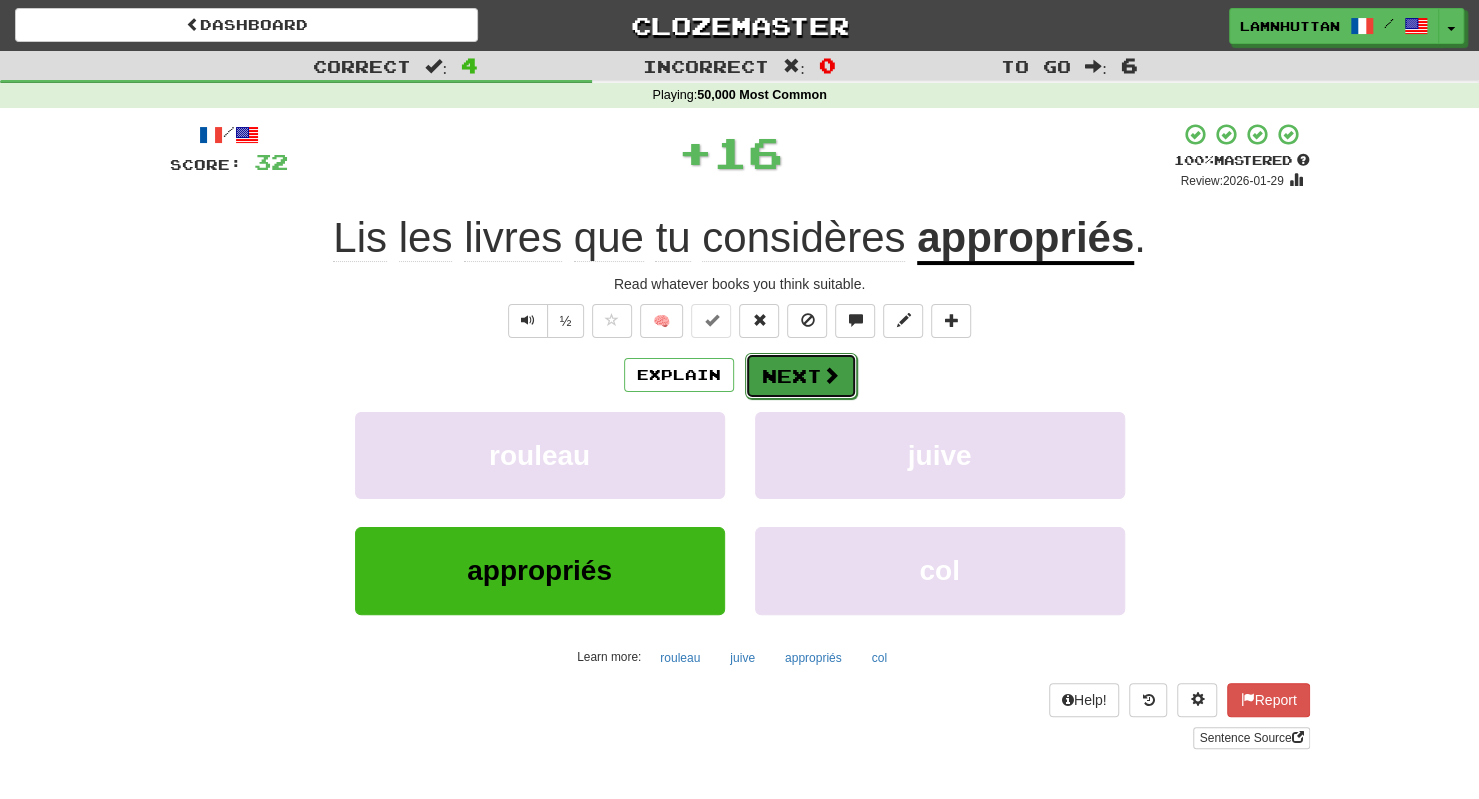 click on "Next" at bounding box center (801, 376) 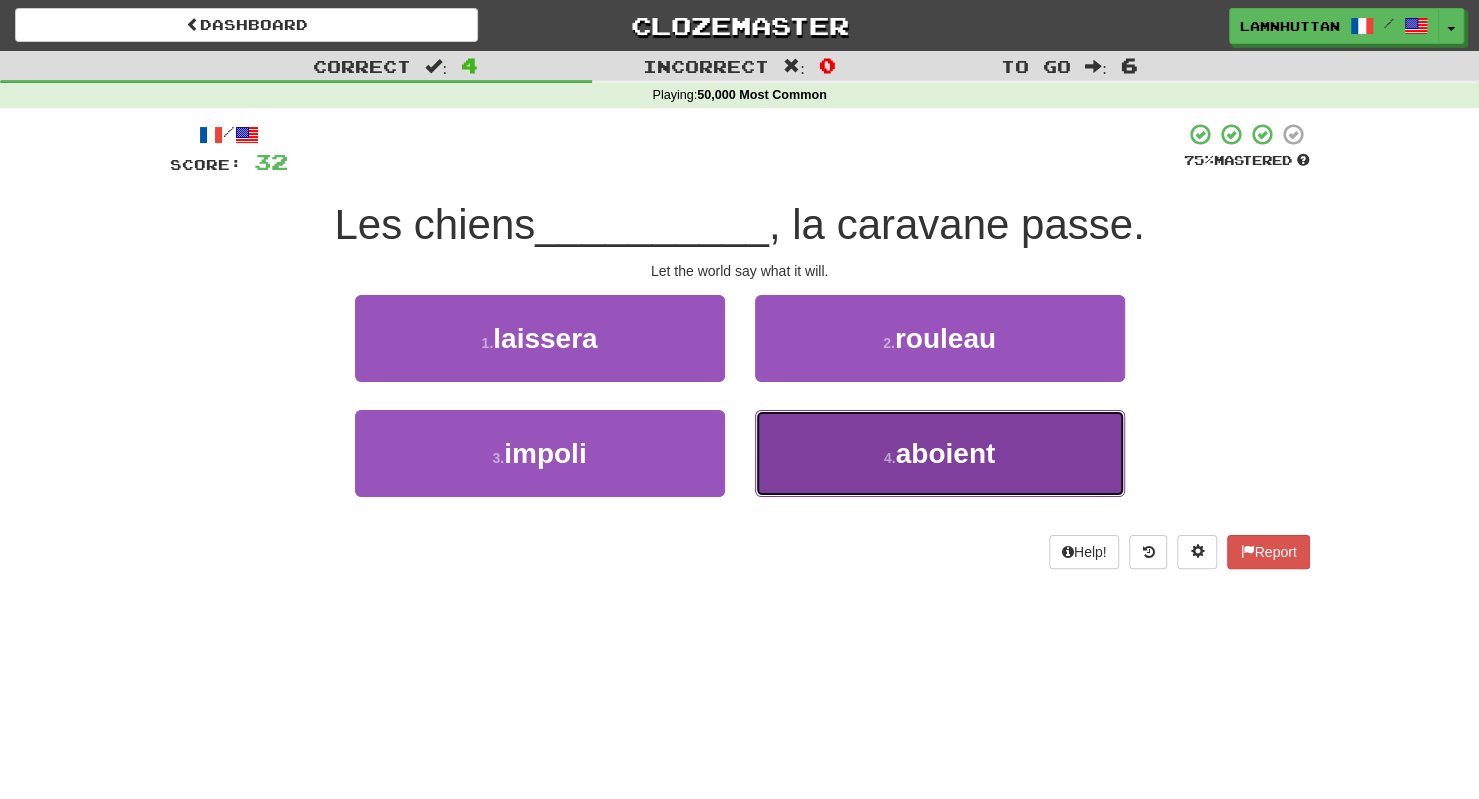 click on "aboient" at bounding box center [946, 453] 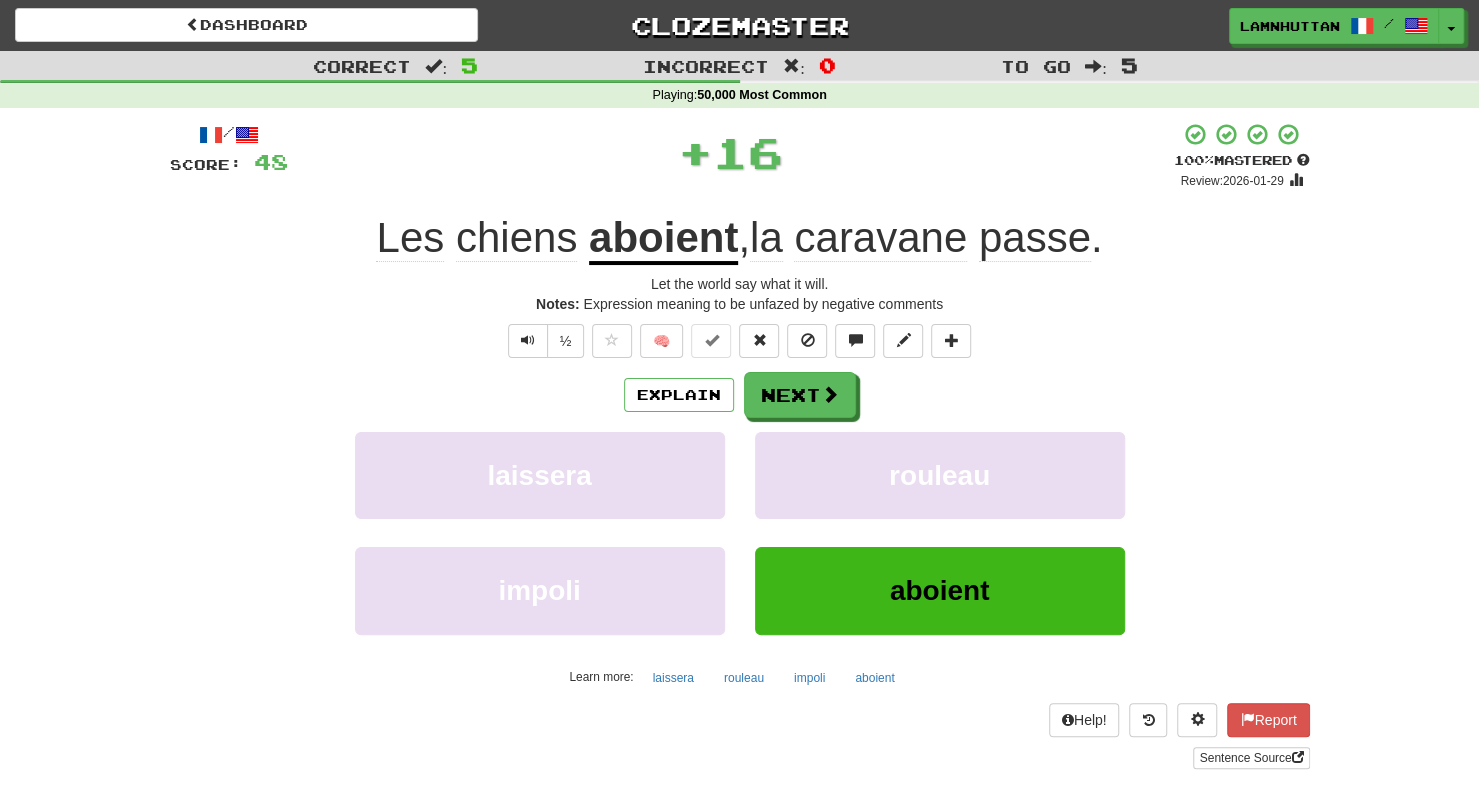 click on "/ Score: 48 + 16 100 % Mastered Review: 2026-01-29 The dogs bark, the caravan passes. Let the world say what it will. Notes: Expression meaning to be unfazed by negative comments ½ 🧠 Explain Next laissera rouleau impoli aboient Learn more: laissera rouleau impoli aboient Help! Report Sentence Source" at bounding box center (740, 445) 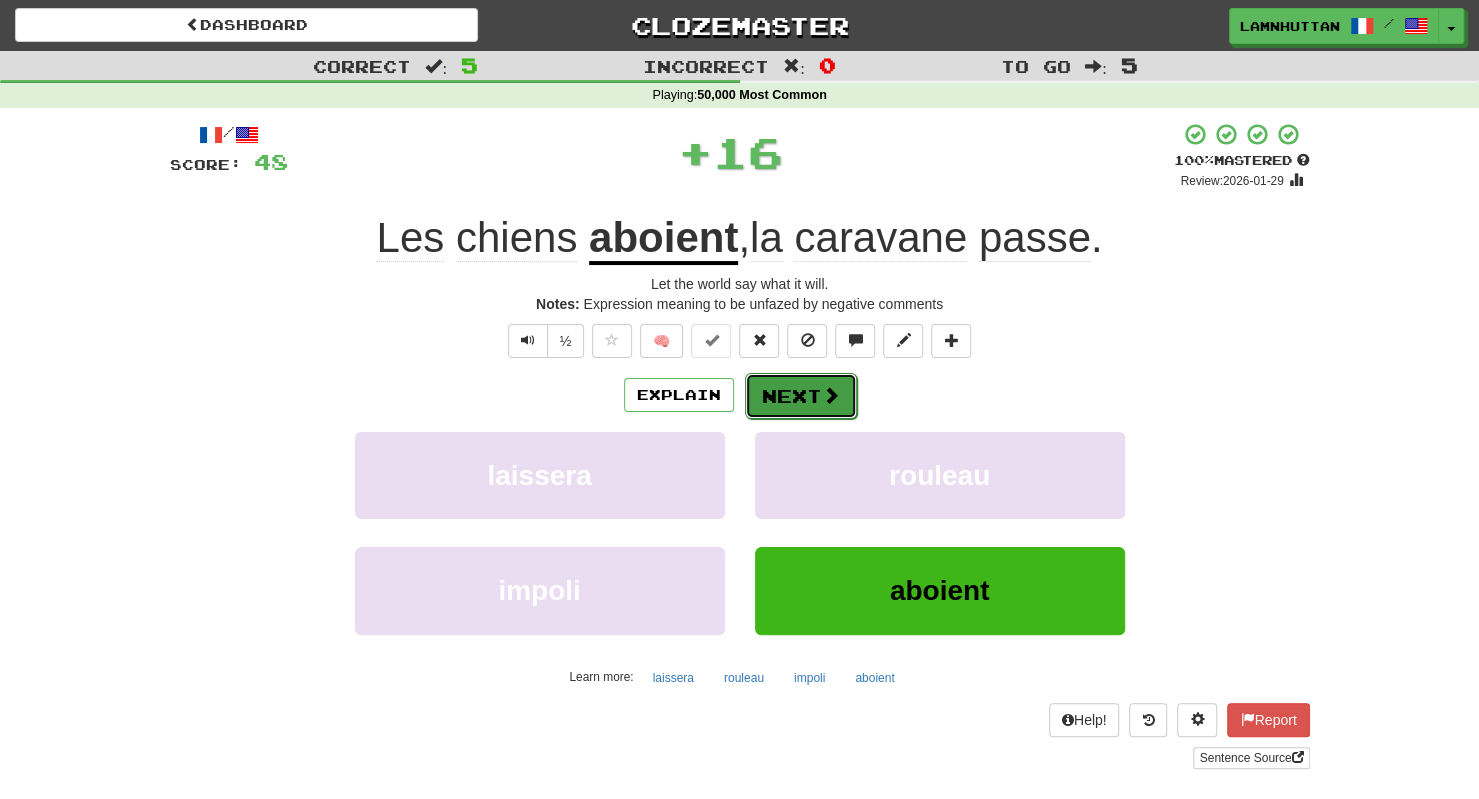 click on "Next" at bounding box center (801, 396) 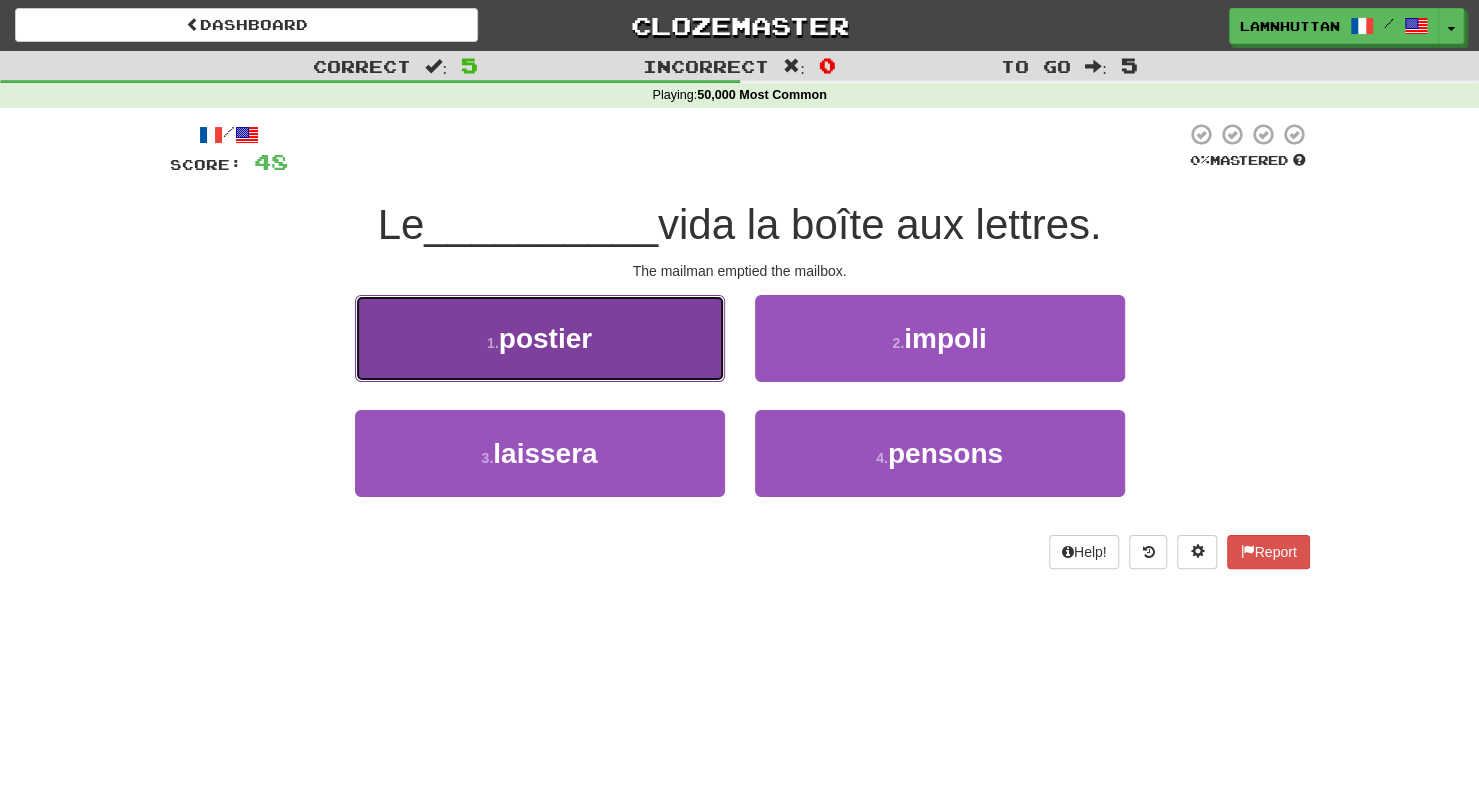 click on "1 .  postier" at bounding box center (540, 338) 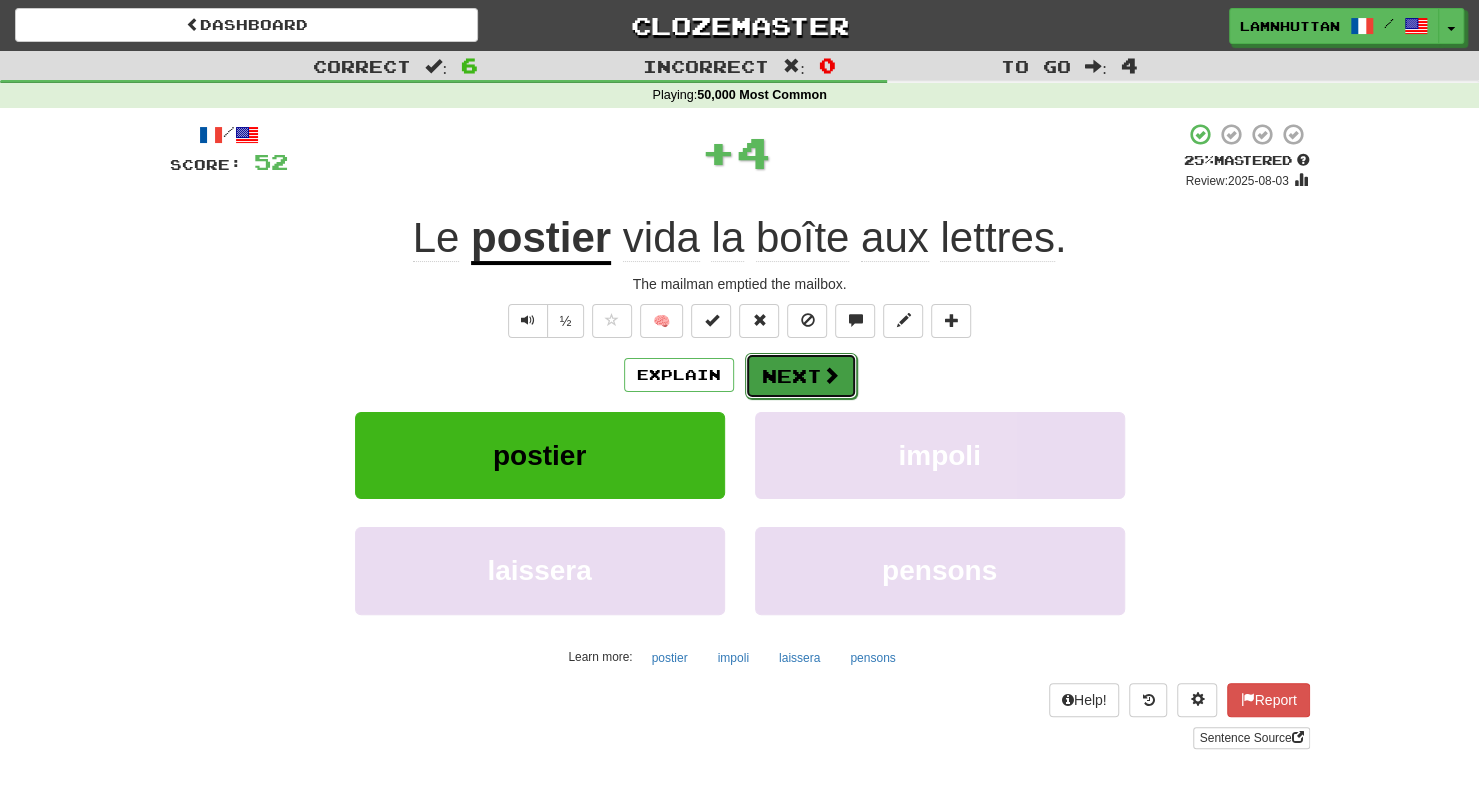 click at bounding box center (831, 375) 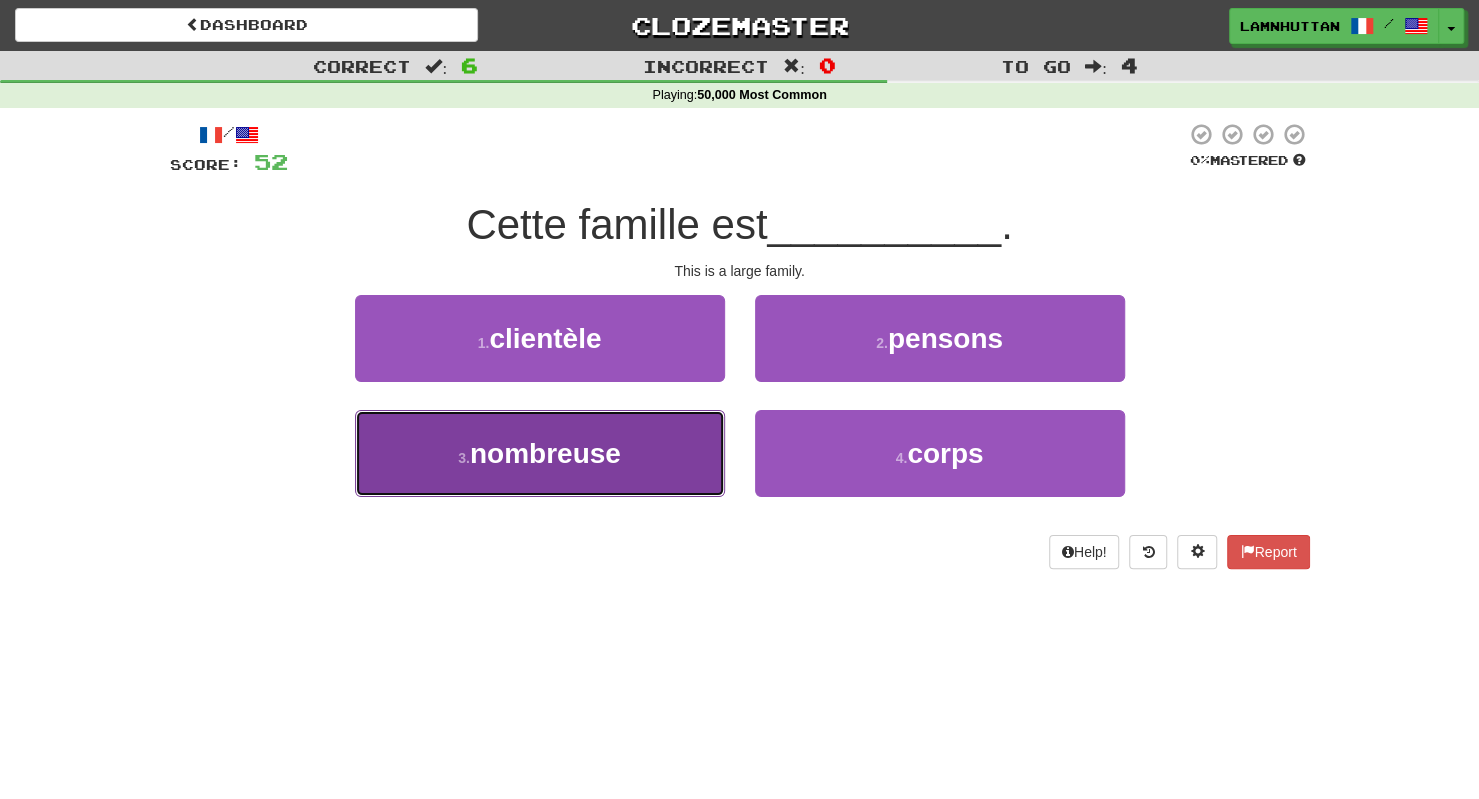 click on "3 .  nombreuse" at bounding box center [540, 453] 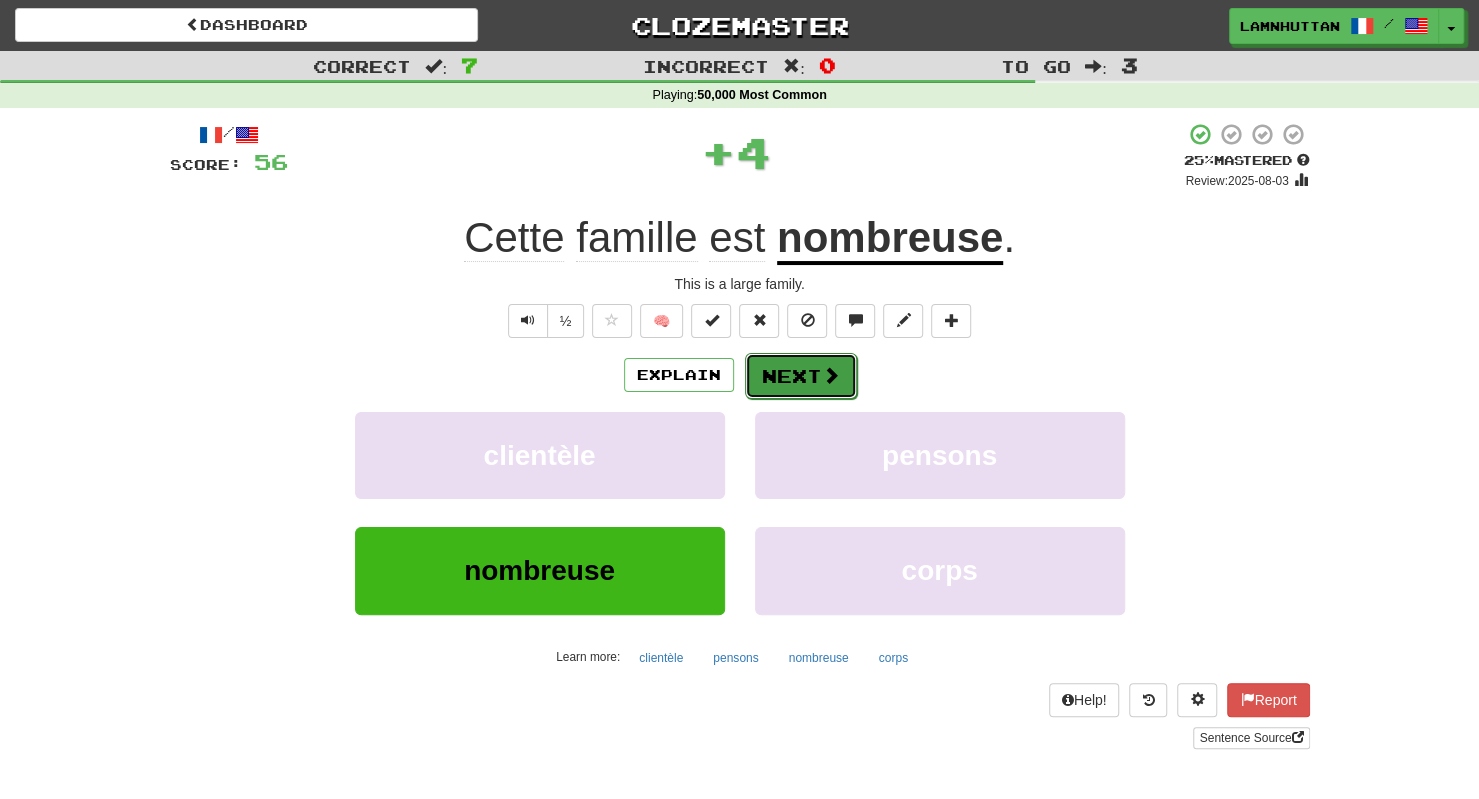 click on "Next" at bounding box center [801, 376] 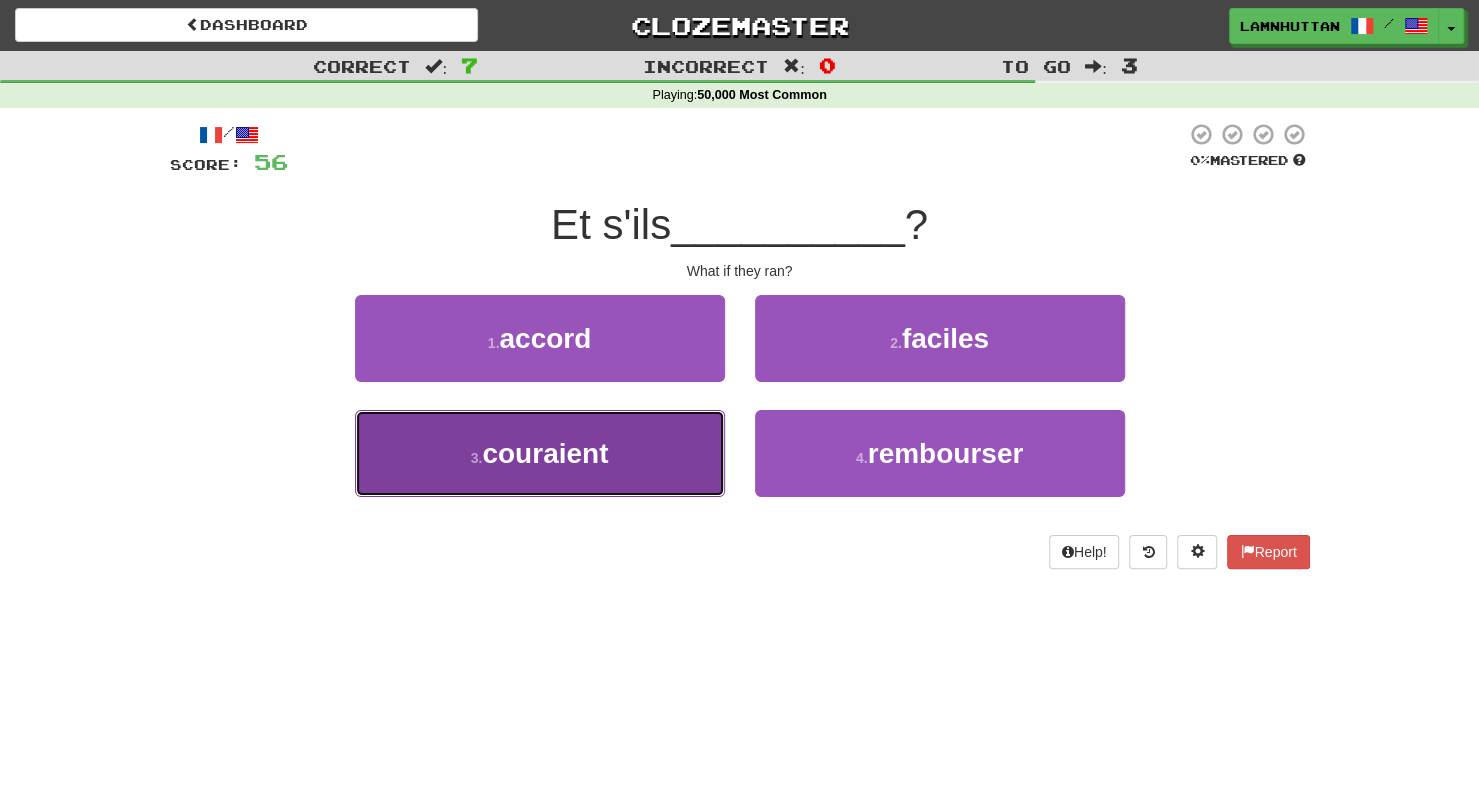 click on "3 .  couraient" at bounding box center [540, 453] 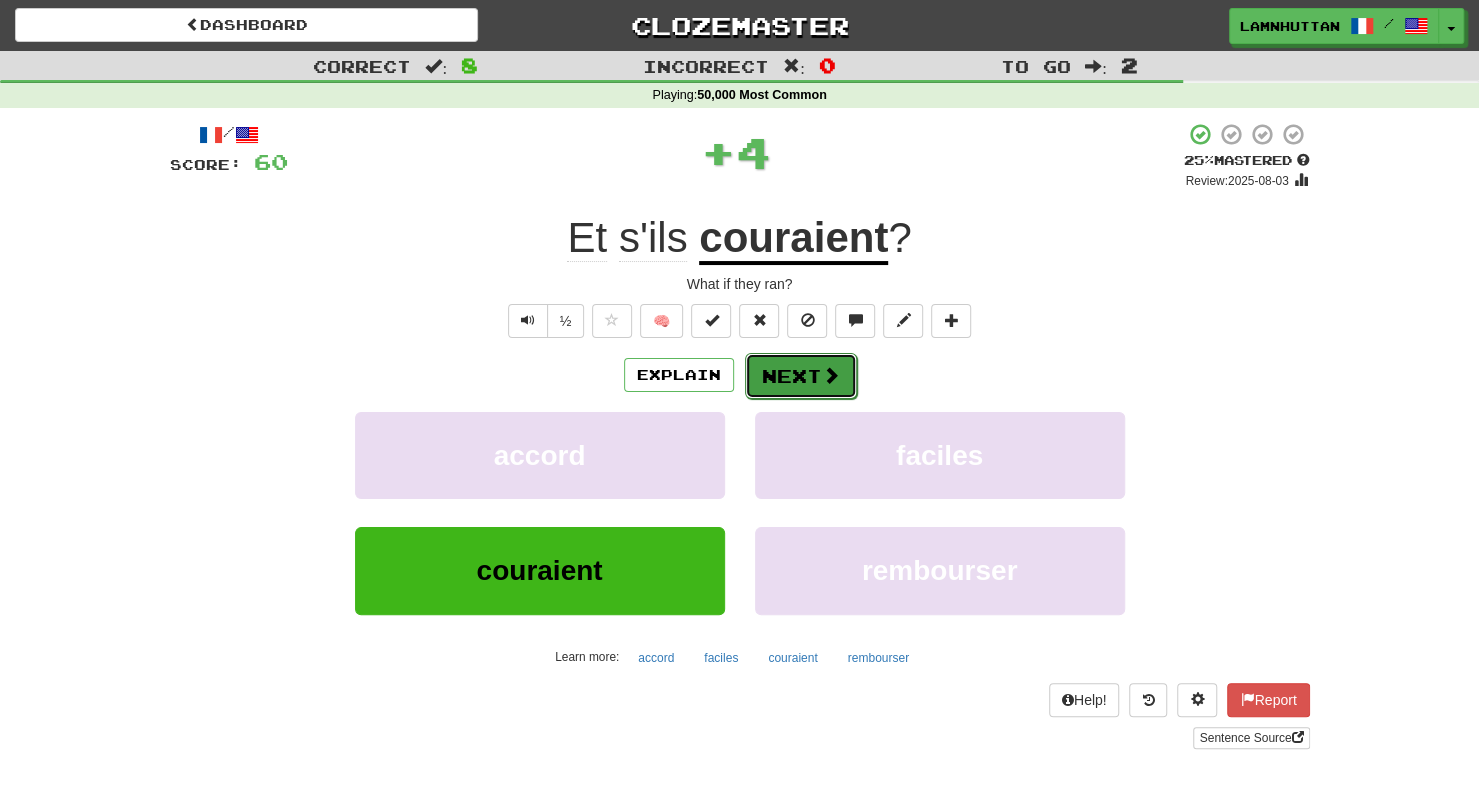 click on "Next" at bounding box center (801, 376) 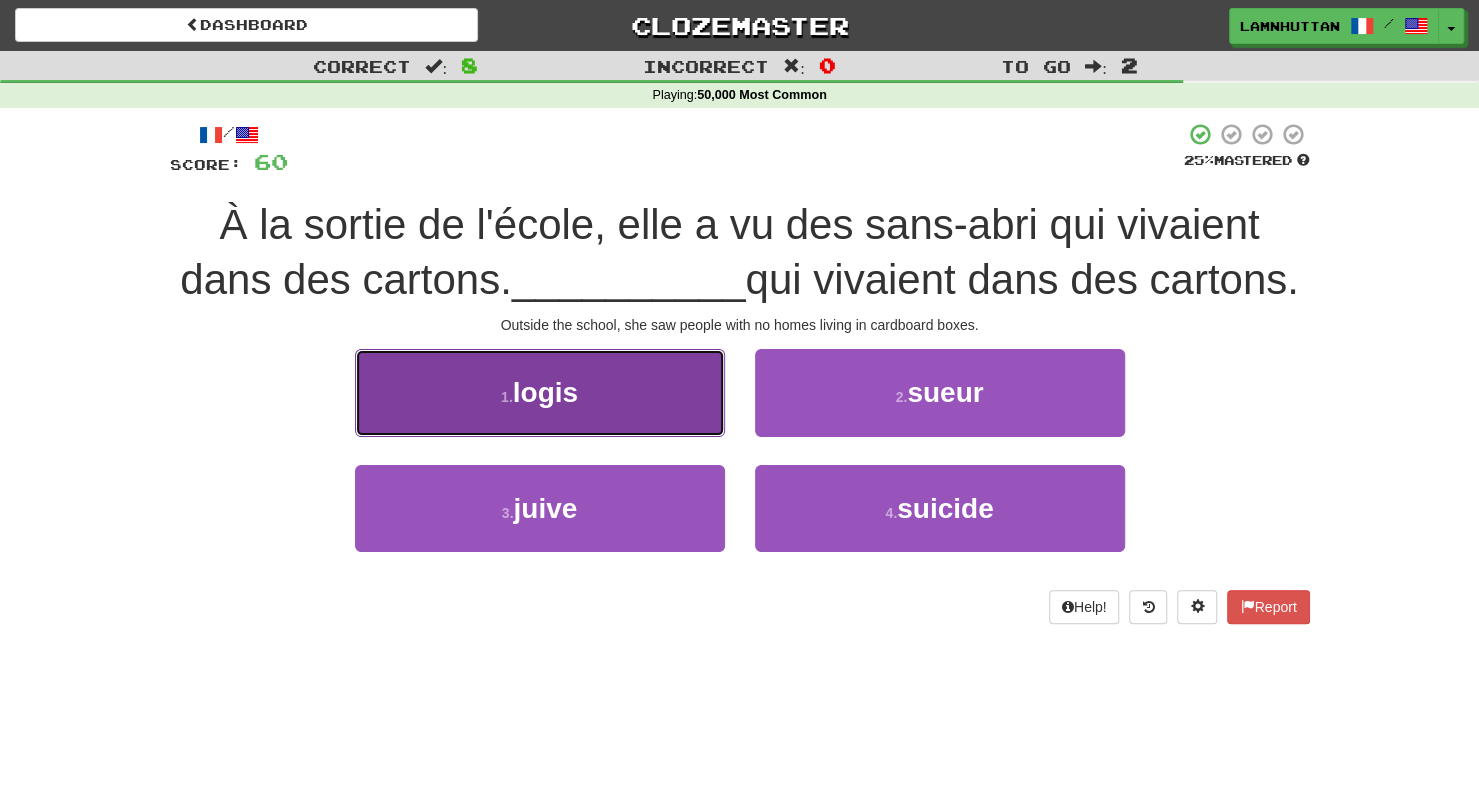 click on "1 .  logis" at bounding box center [540, 392] 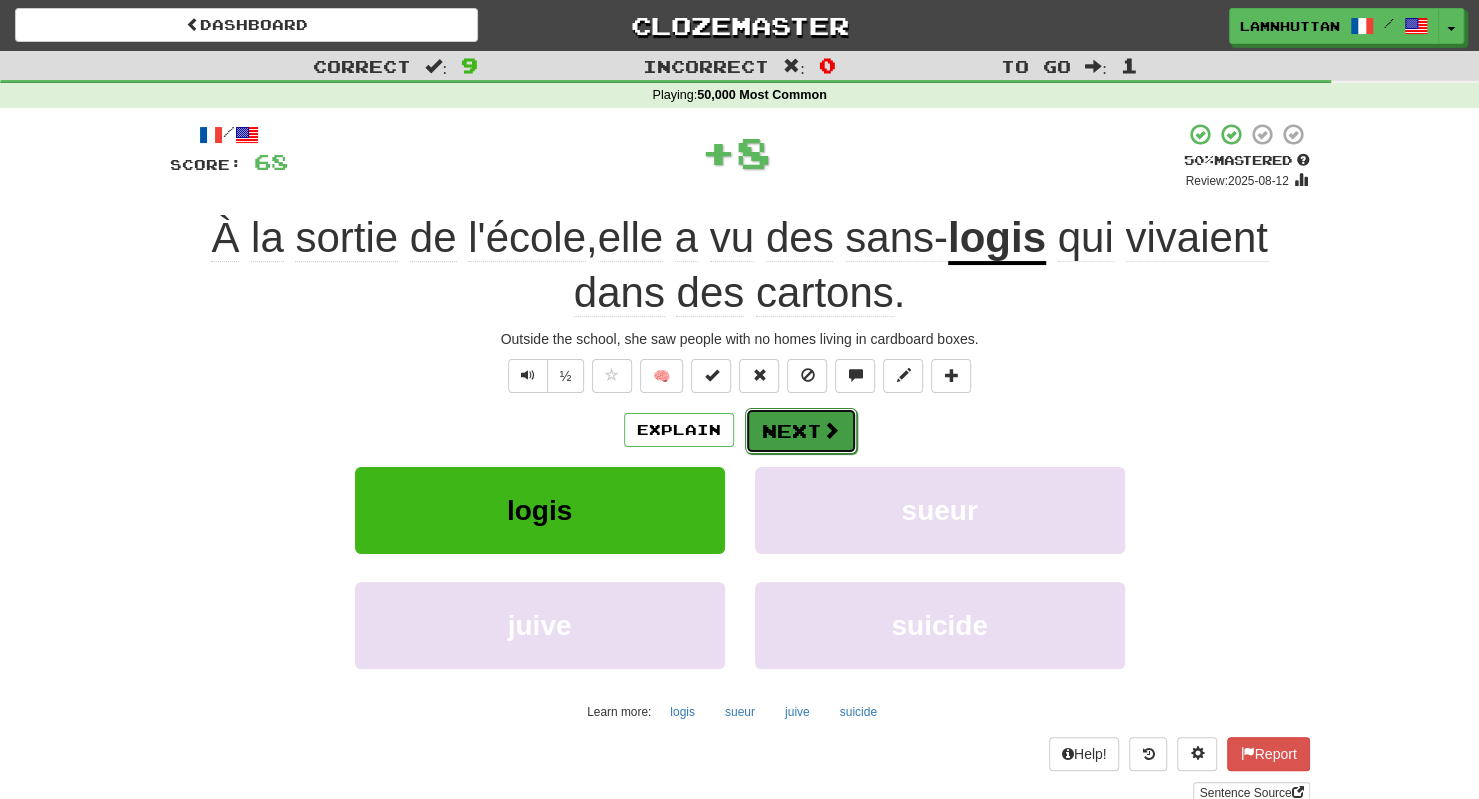 click on "Next" at bounding box center (801, 431) 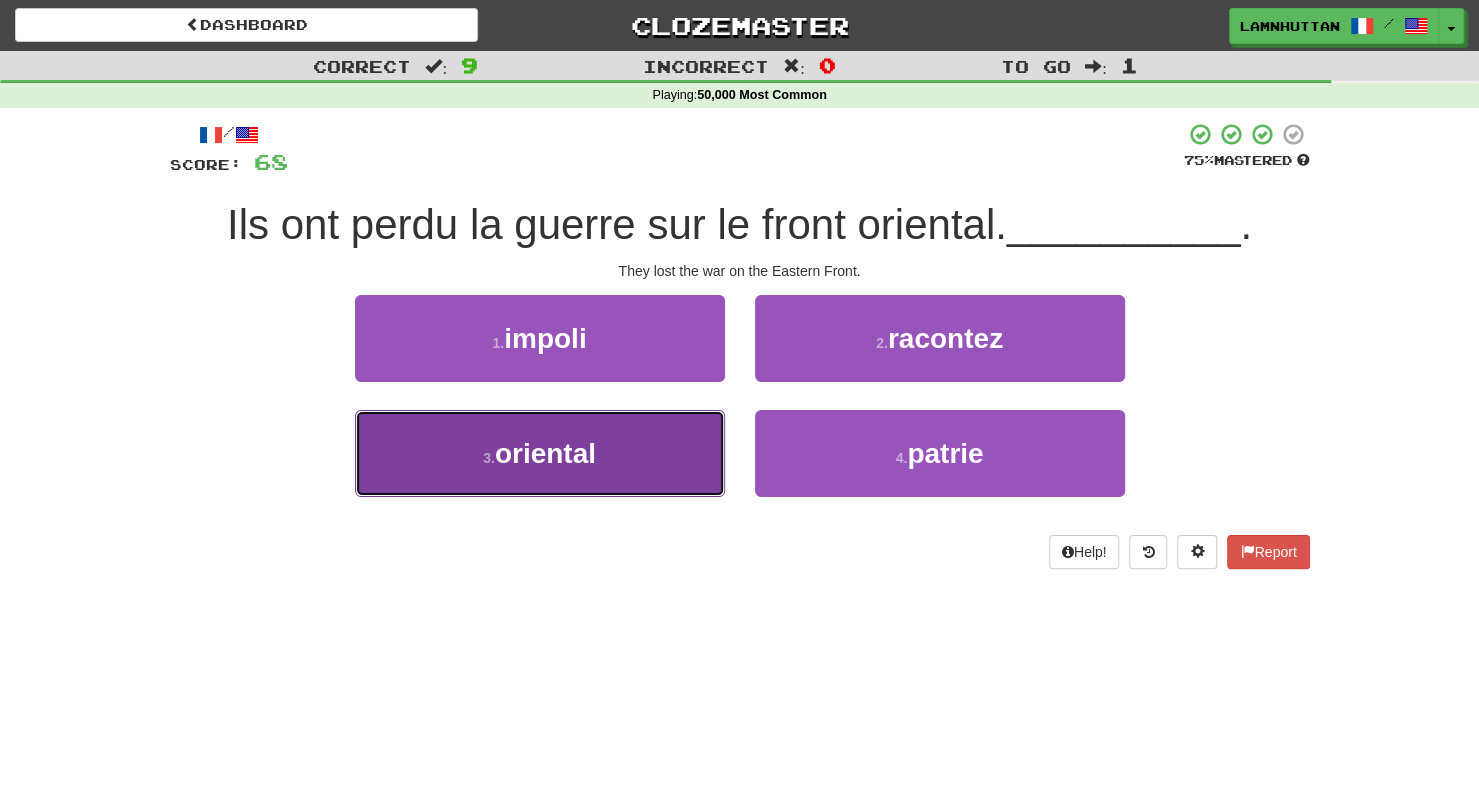click on "3 .  oriental" at bounding box center (540, 453) 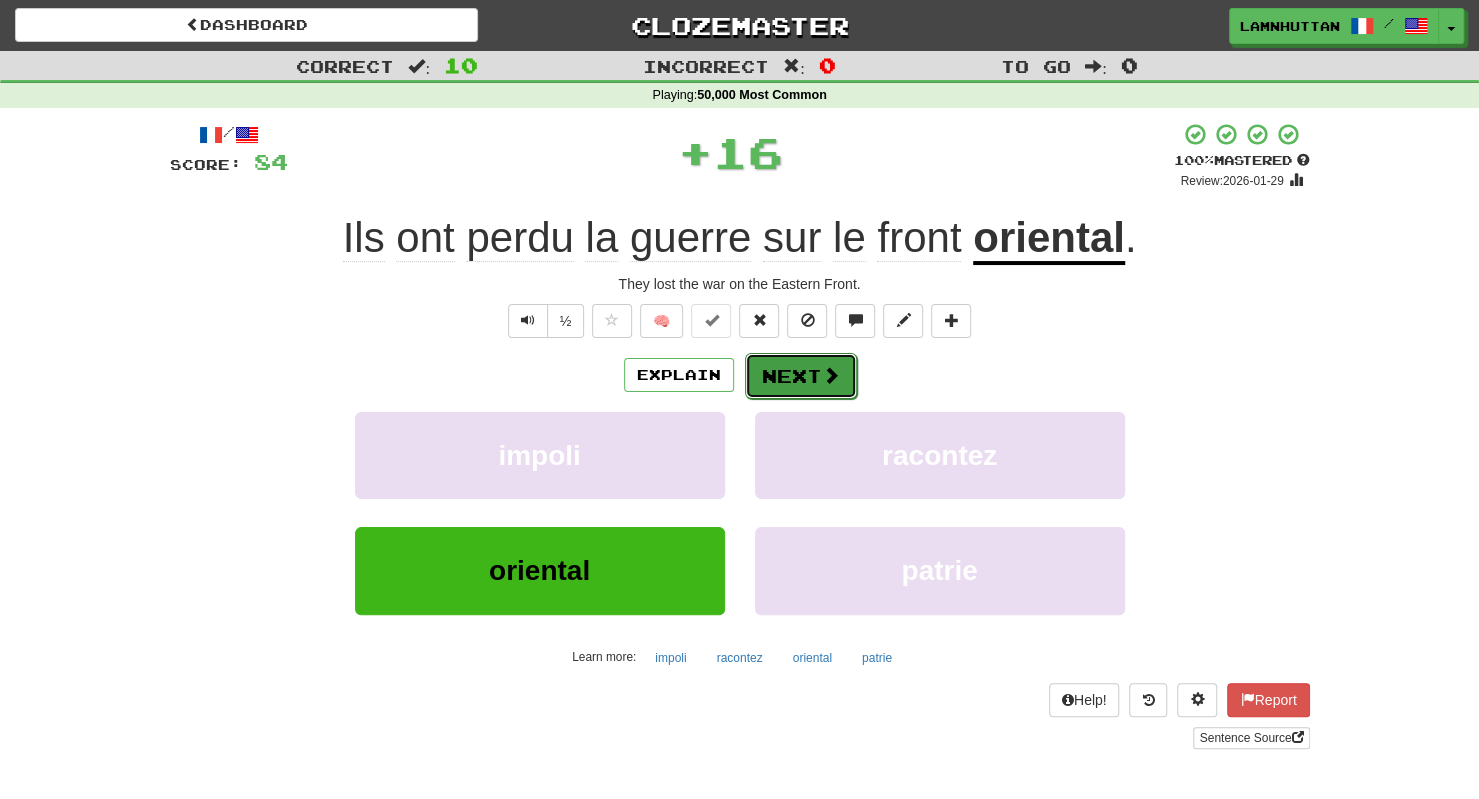 click on "Next" at bounding box center (801, 376) 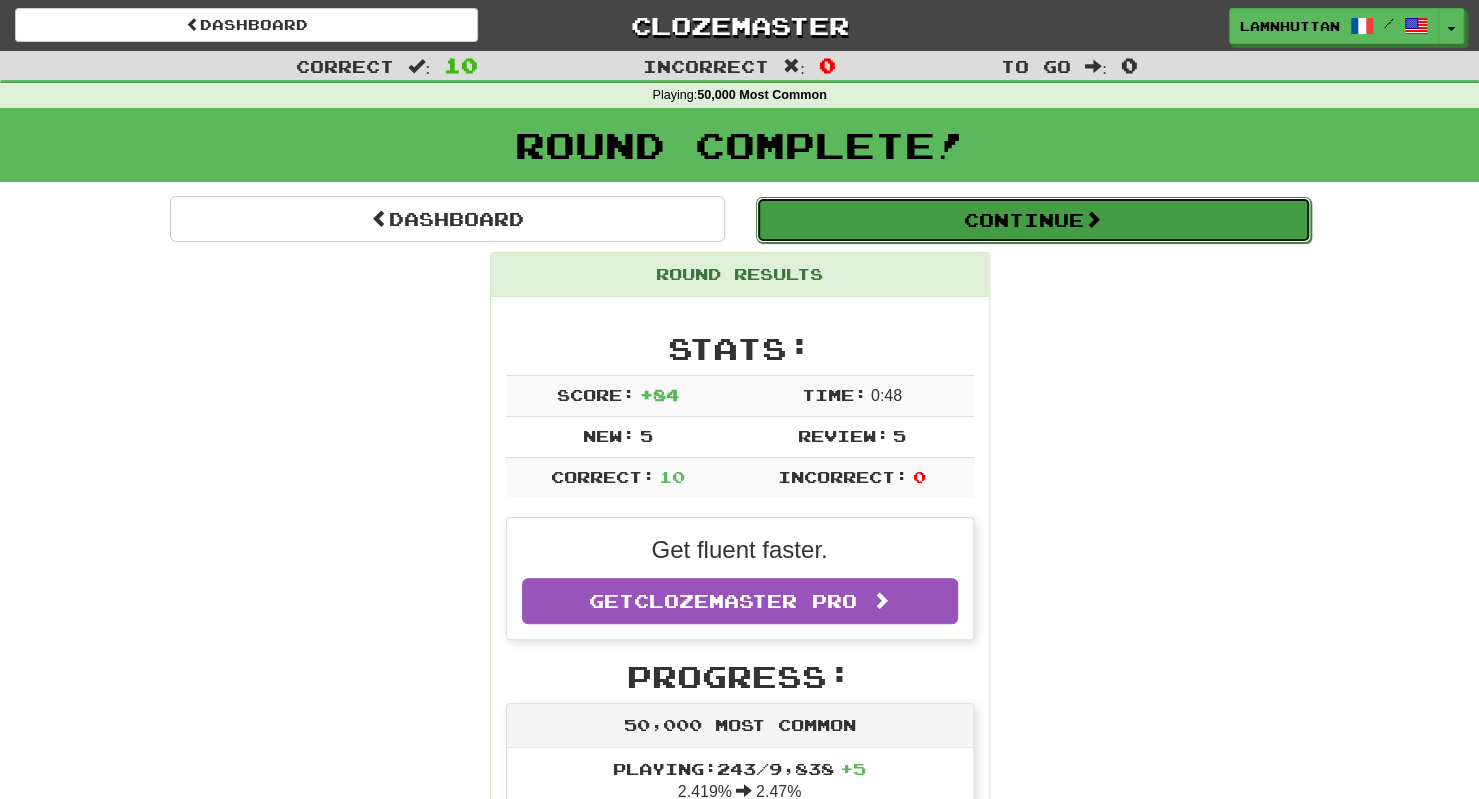 click on "Continue" at bounding box center [1033, 220] 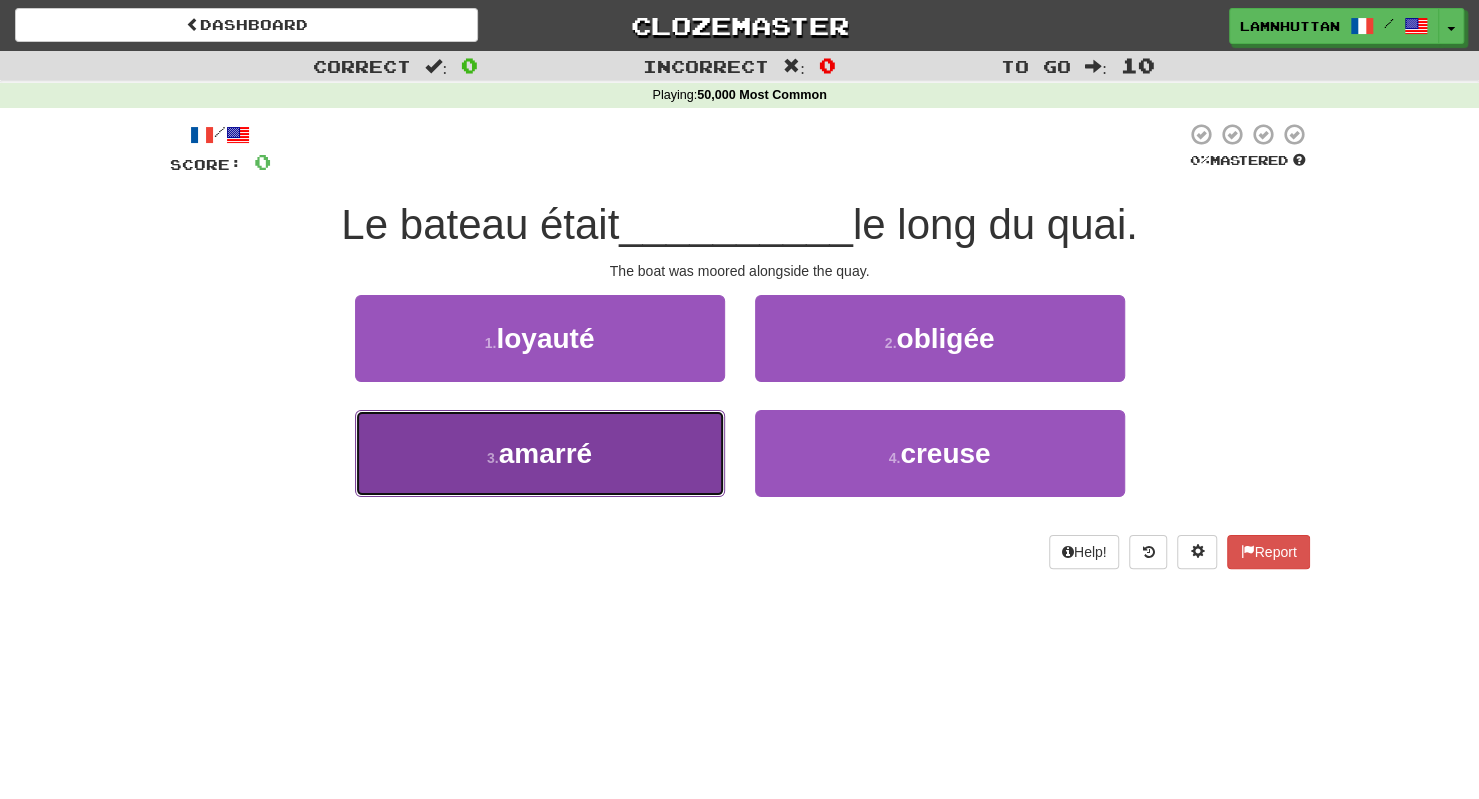 click on "3 .  amarré" at bounding box center [540, 453] 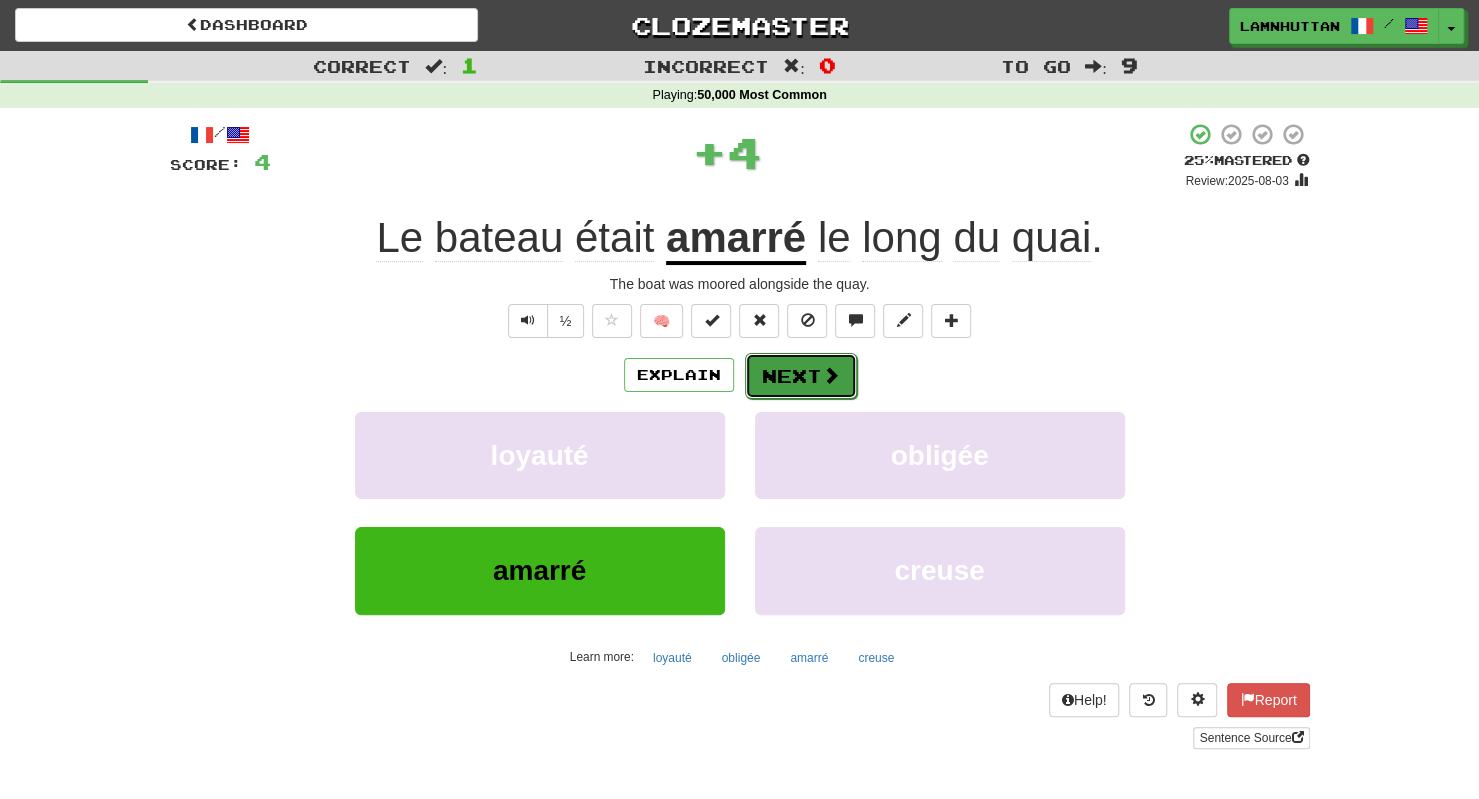 click on "Next" at bounding box center [801, 376] 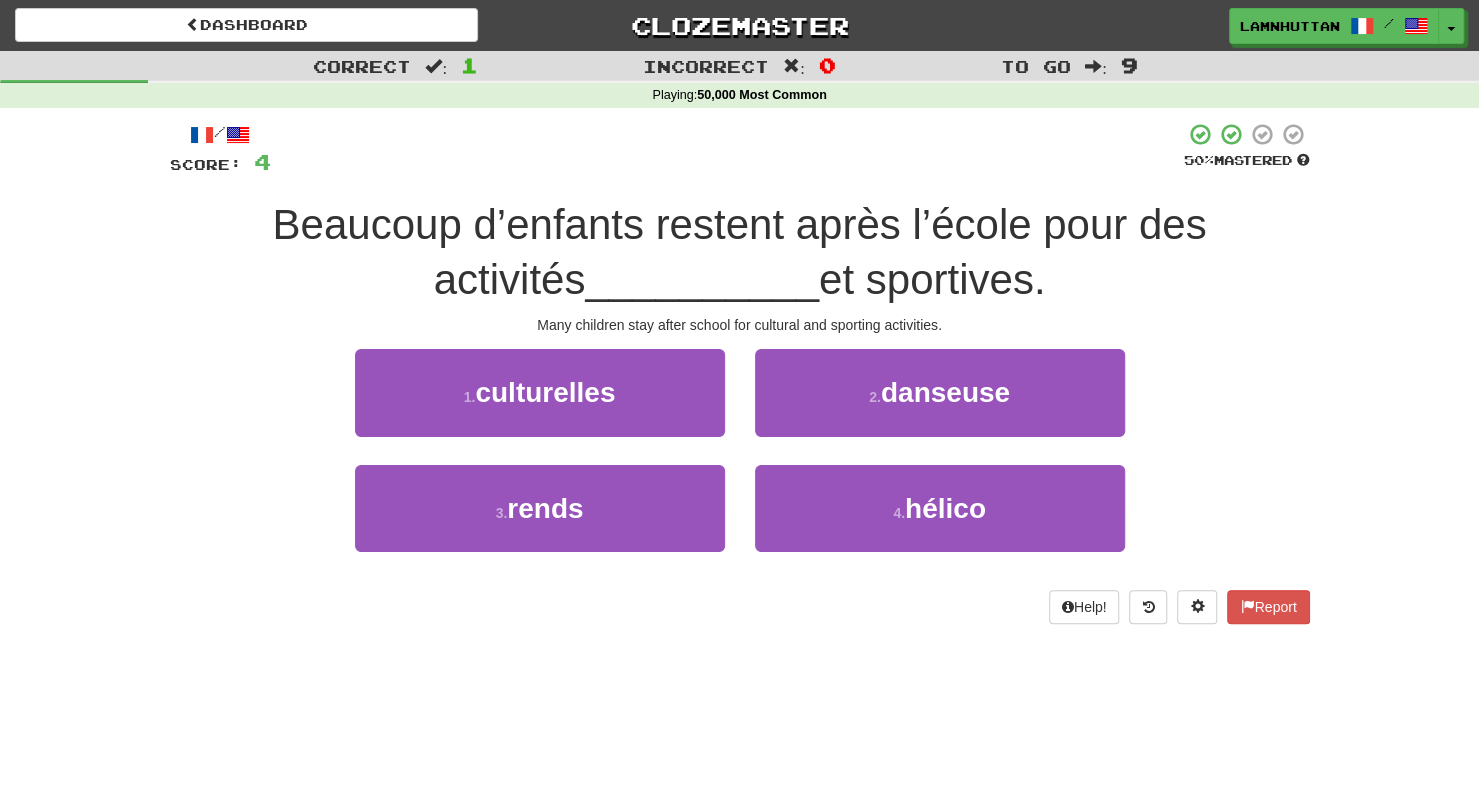 click on "1 .  culturelles" at bounding box center (540, 406) 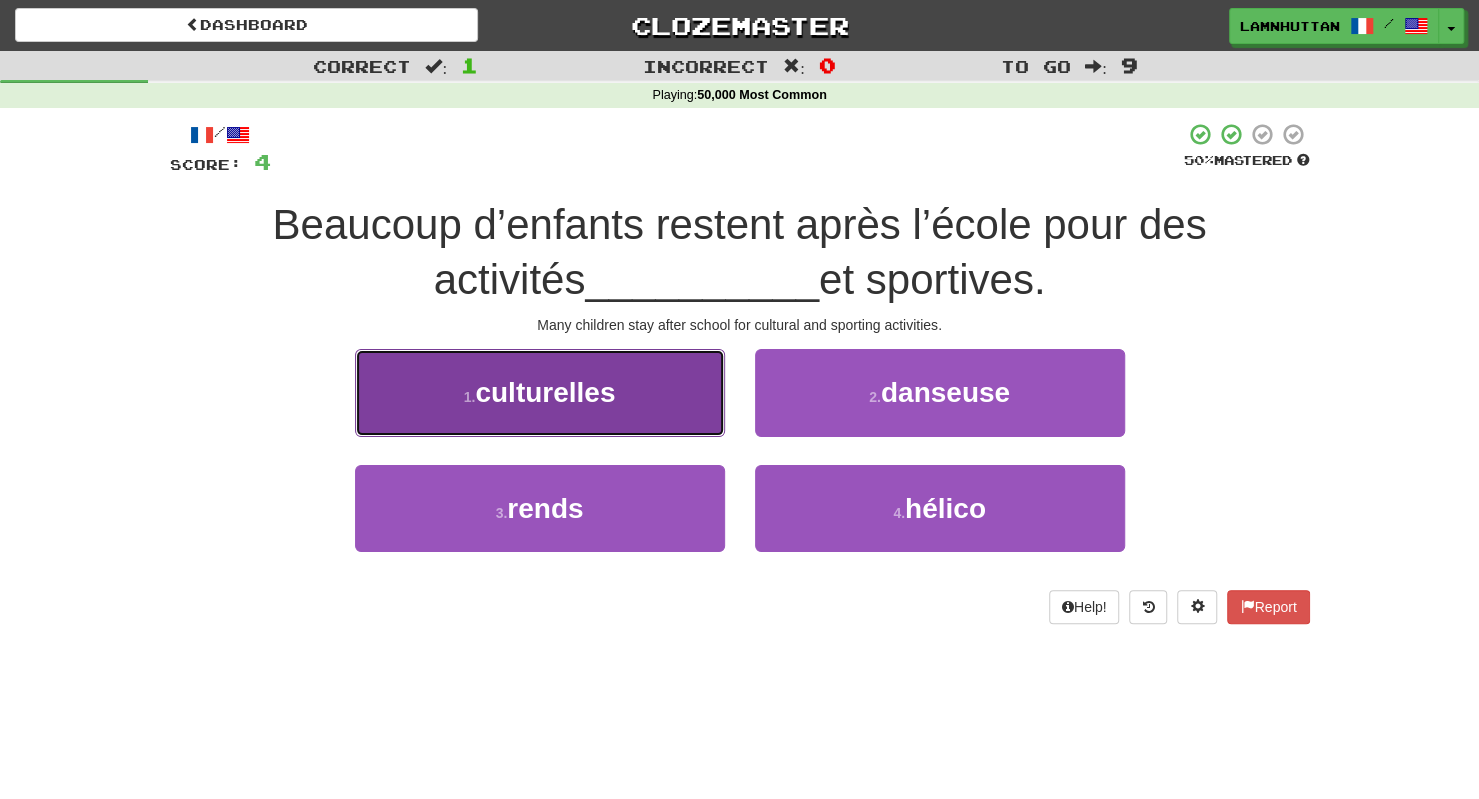 click on "1 .  culturelles" at bounding box center (540, 392) 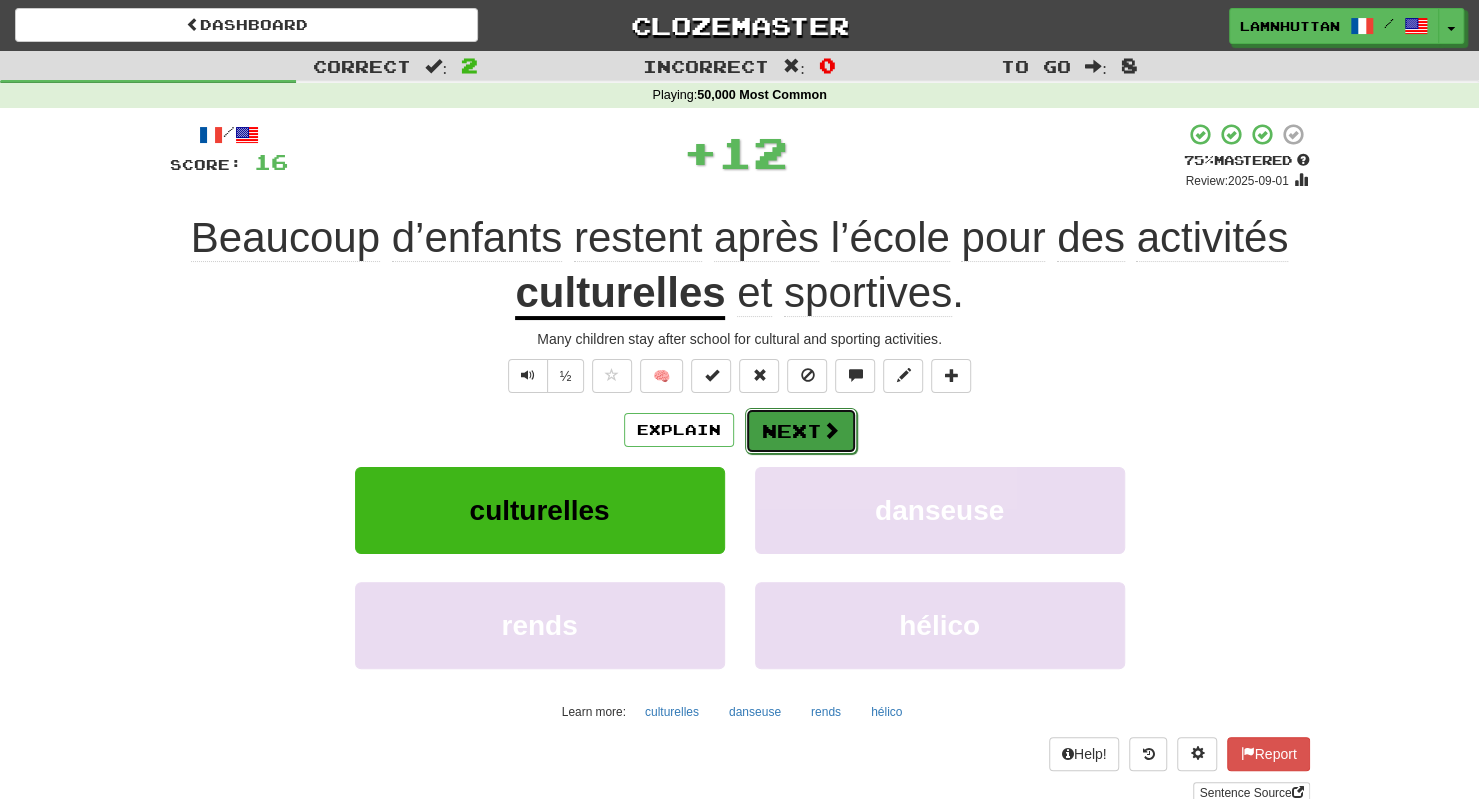 click on "Next" at bounding box center (801, 431) 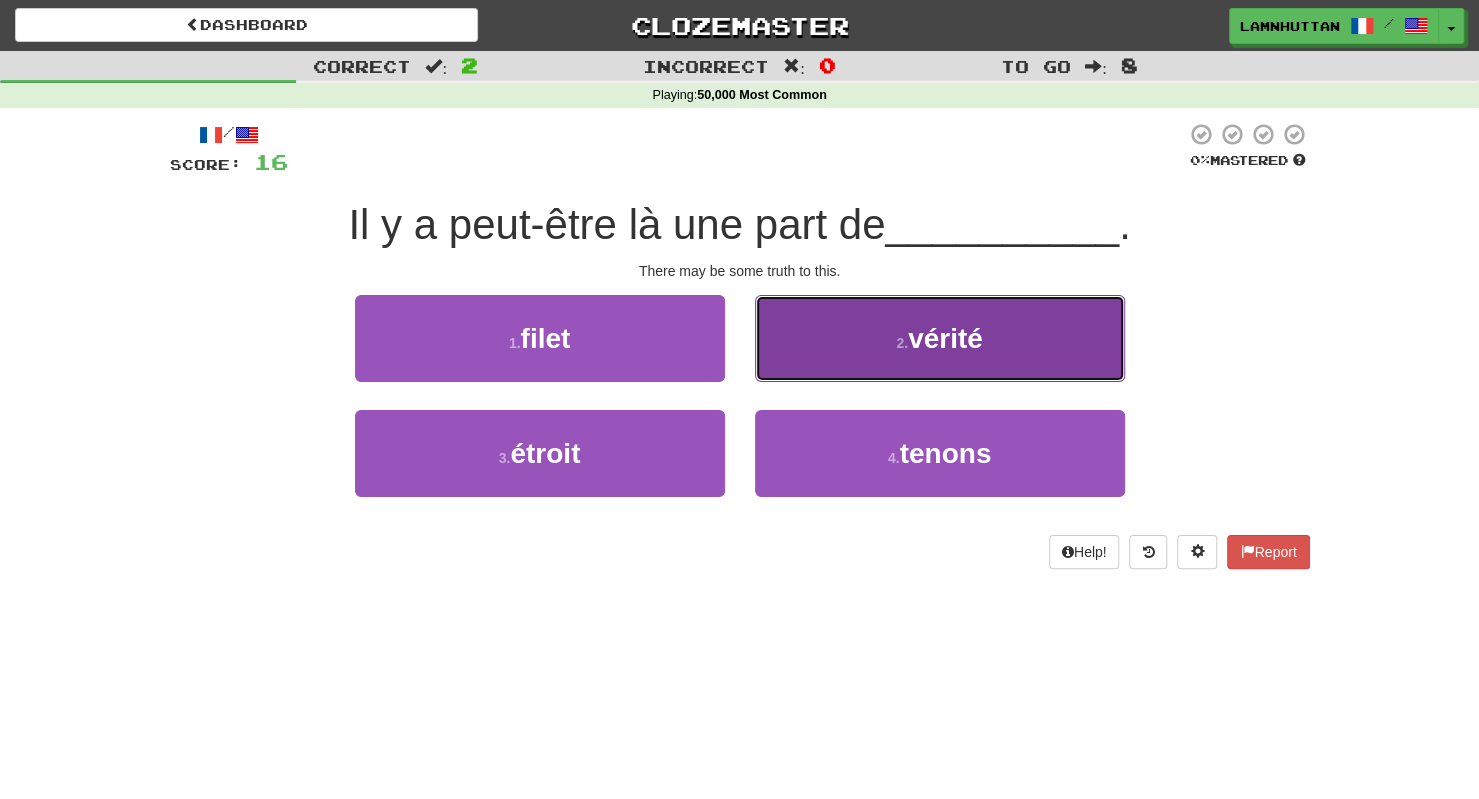 click on "vérité" at bounding box center [945, 338] 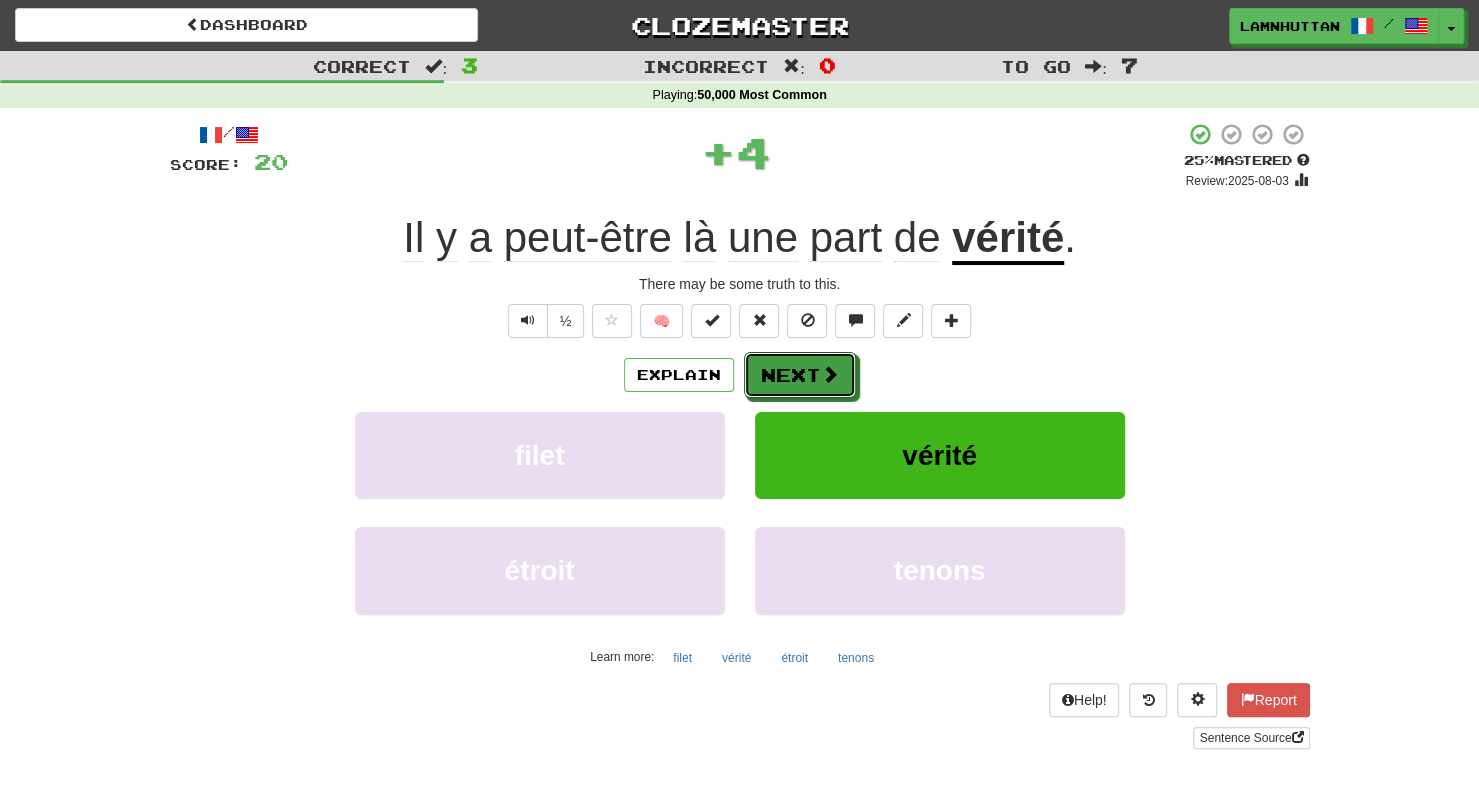 click on "Next" at bounding box center (800, 375) 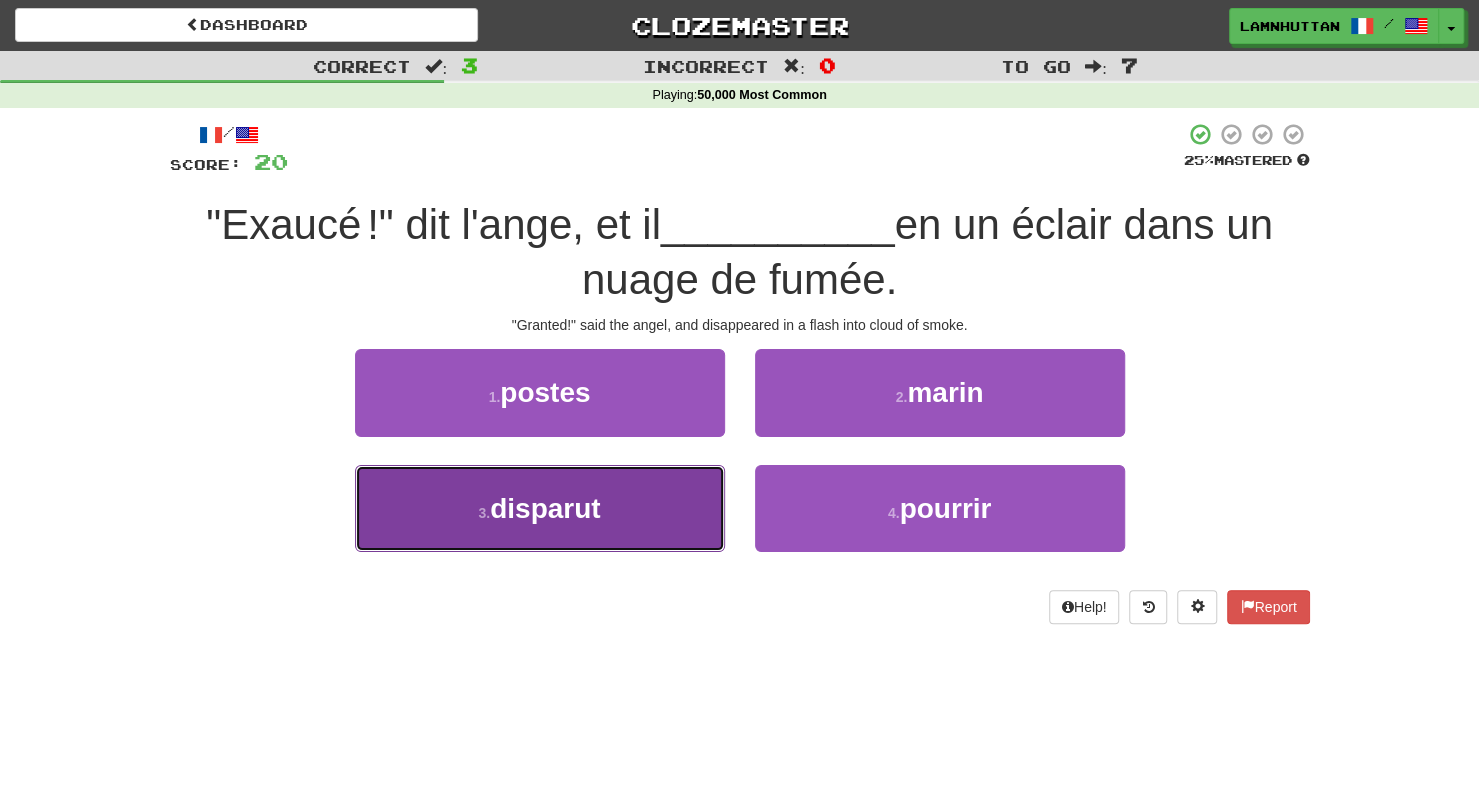 click on "3 .  disparut" at bounding box center [540, 508] 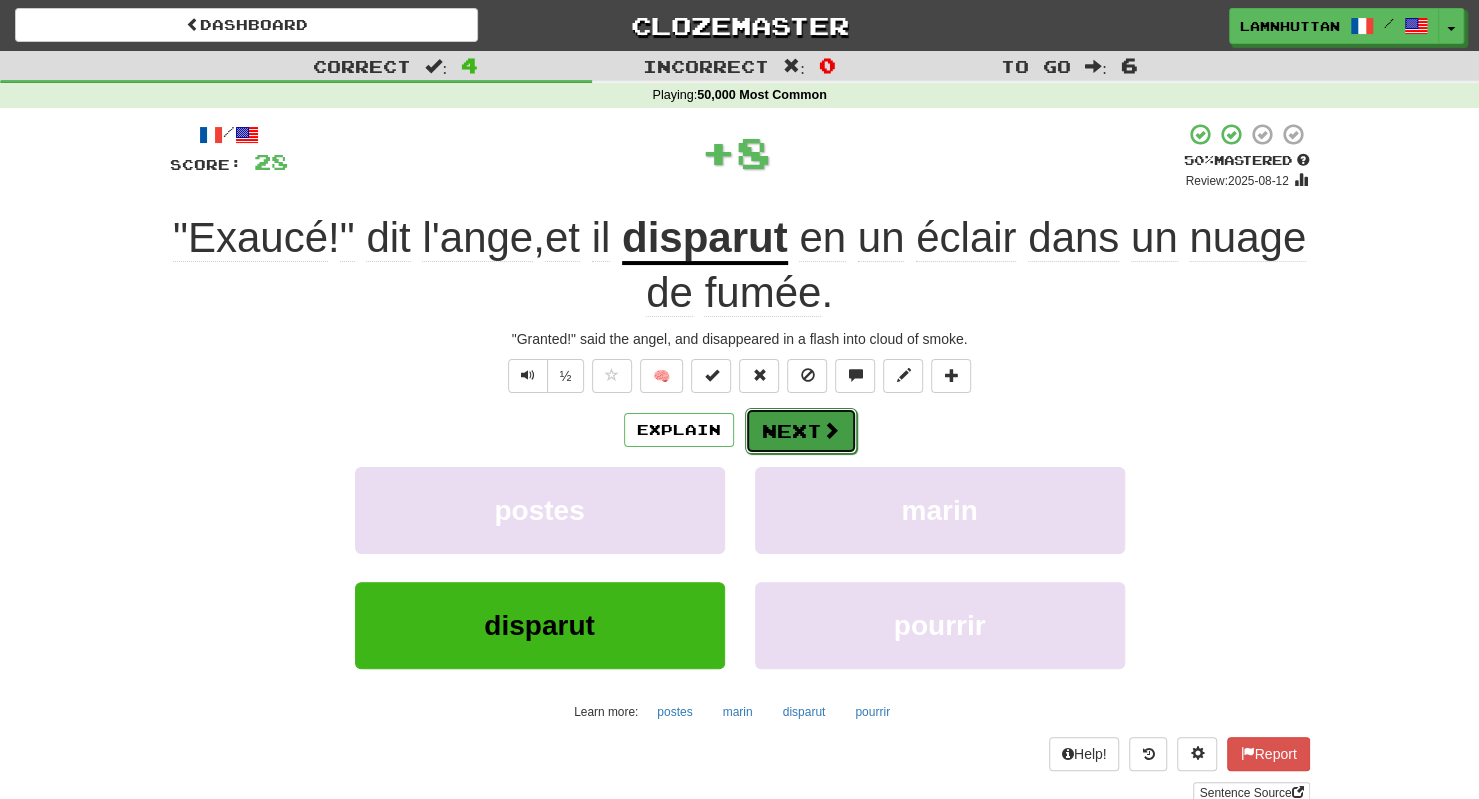 click on "Next" at bounding box center [801, 431] 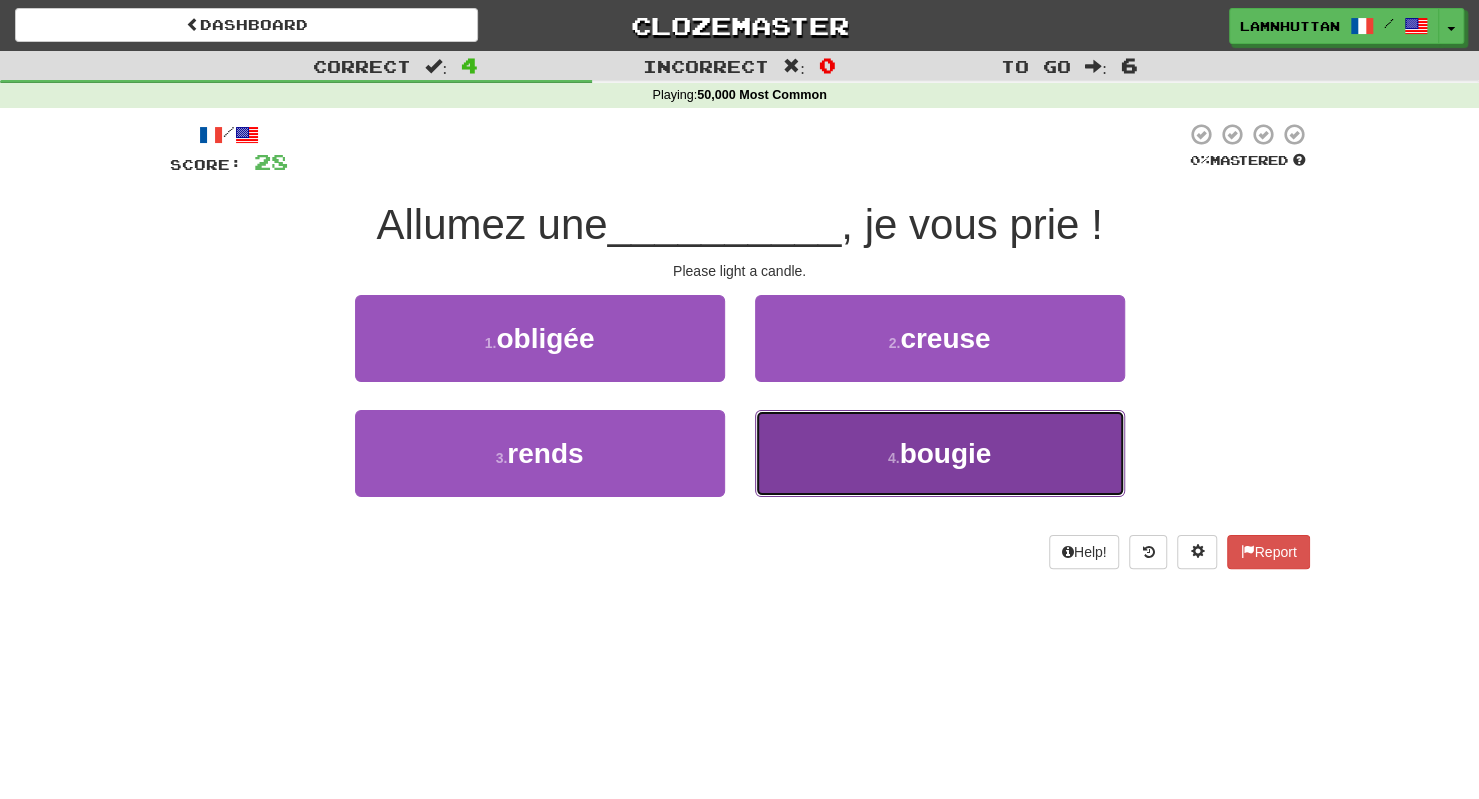 click on "4 .  bougie" at bounding box center (940, 453) 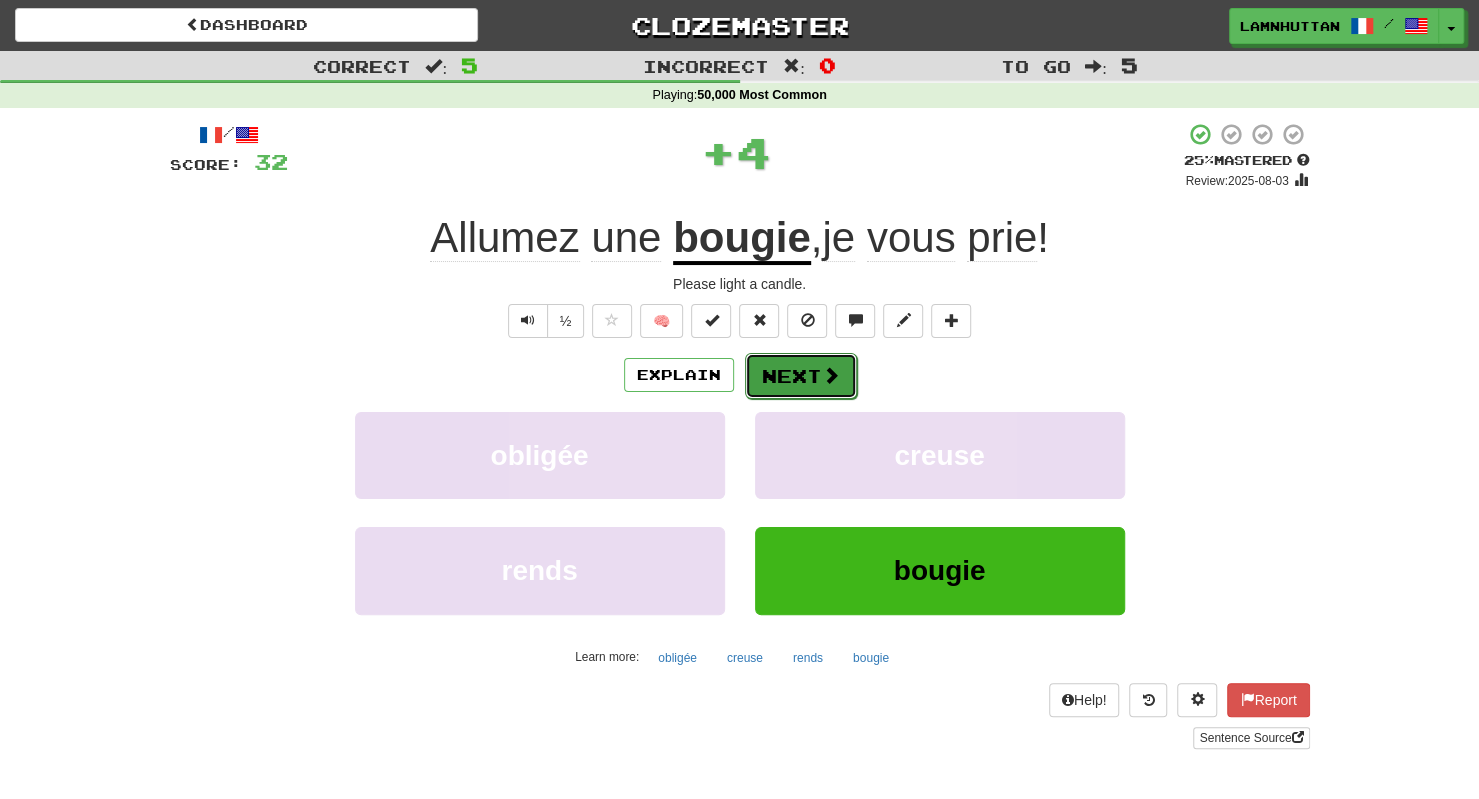 click on "Next" at bounding box center (801, 376) 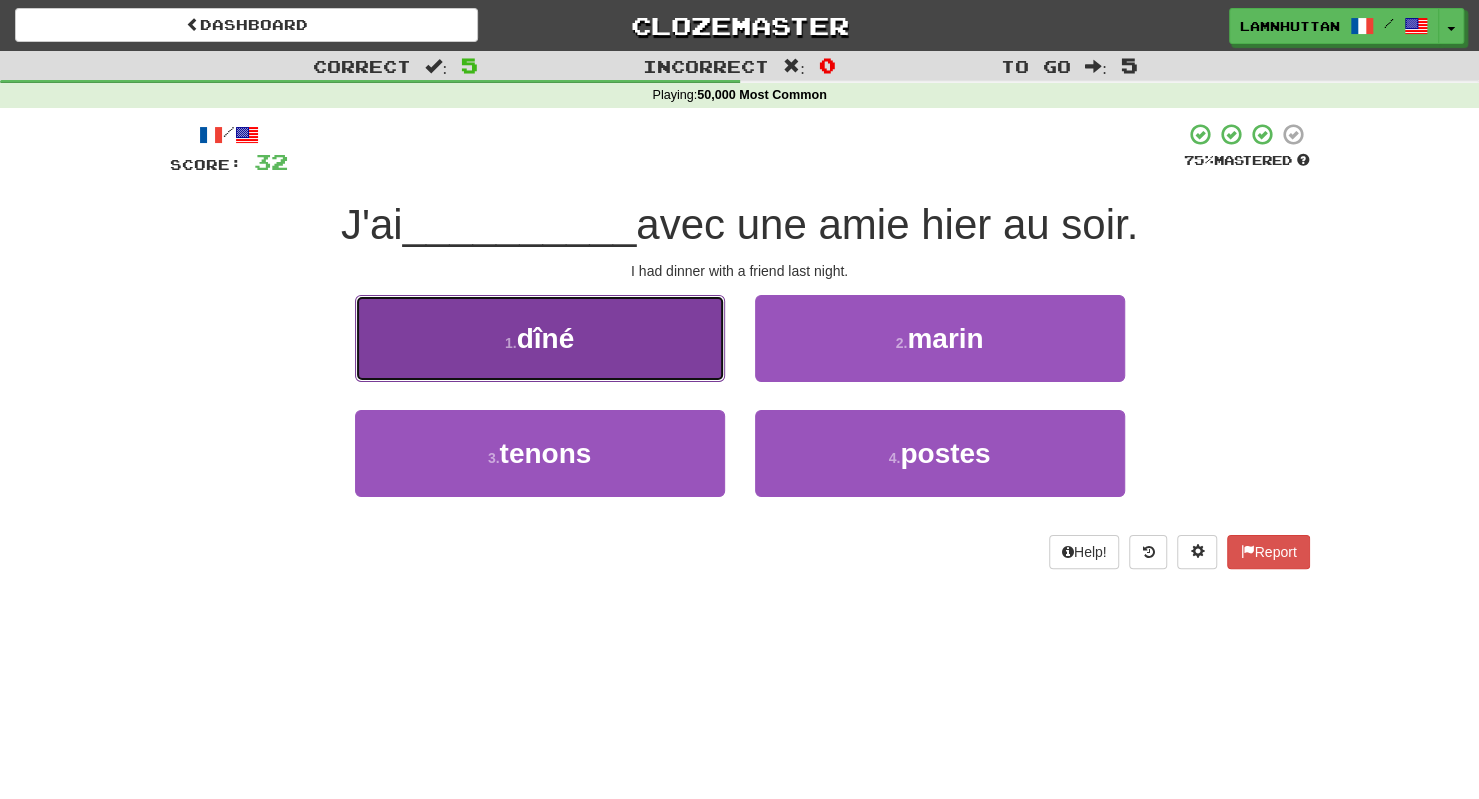 click on "1 .  dîné" at bounding box center (540, 338) 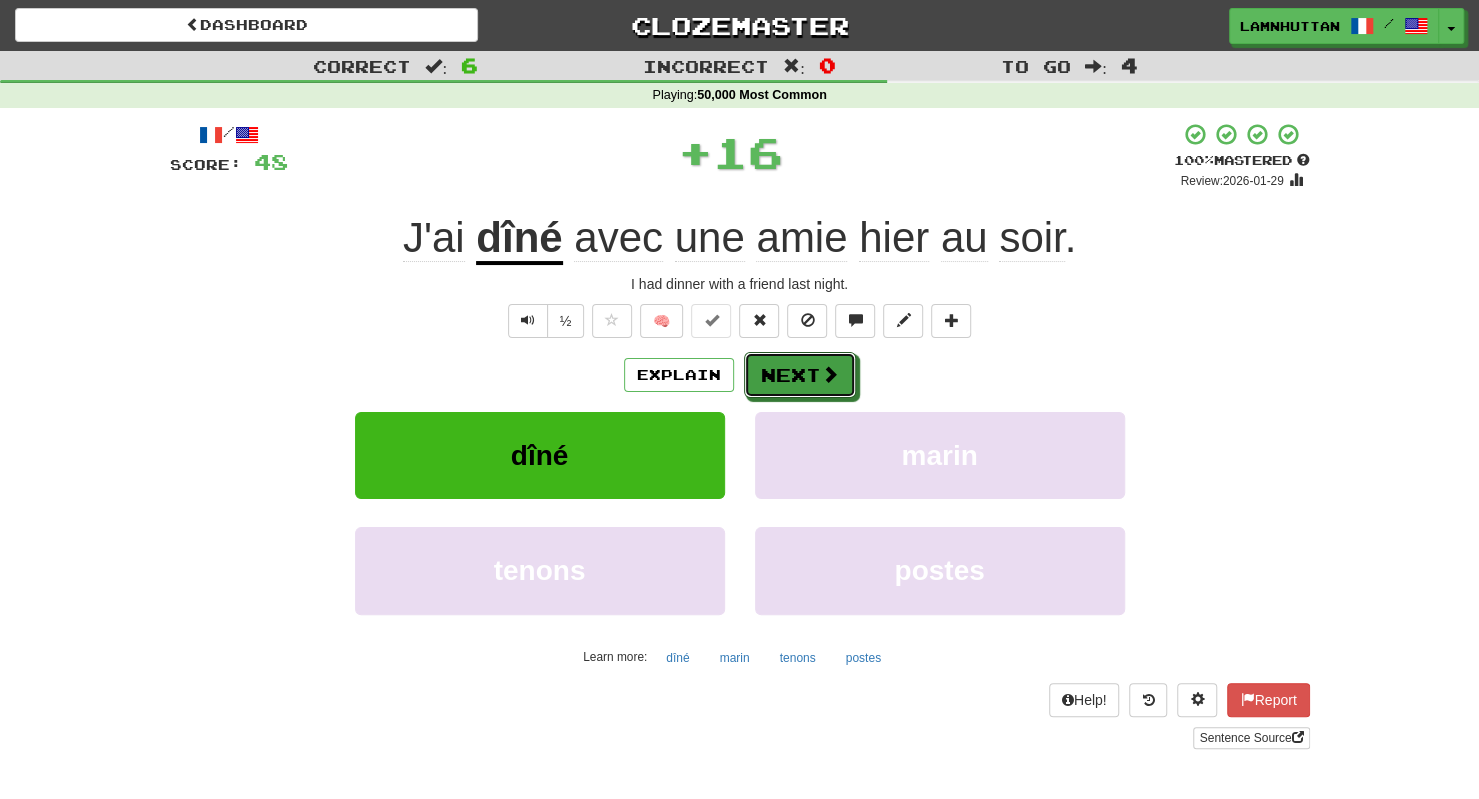 click on "Next" at bounding box center [800, 375] 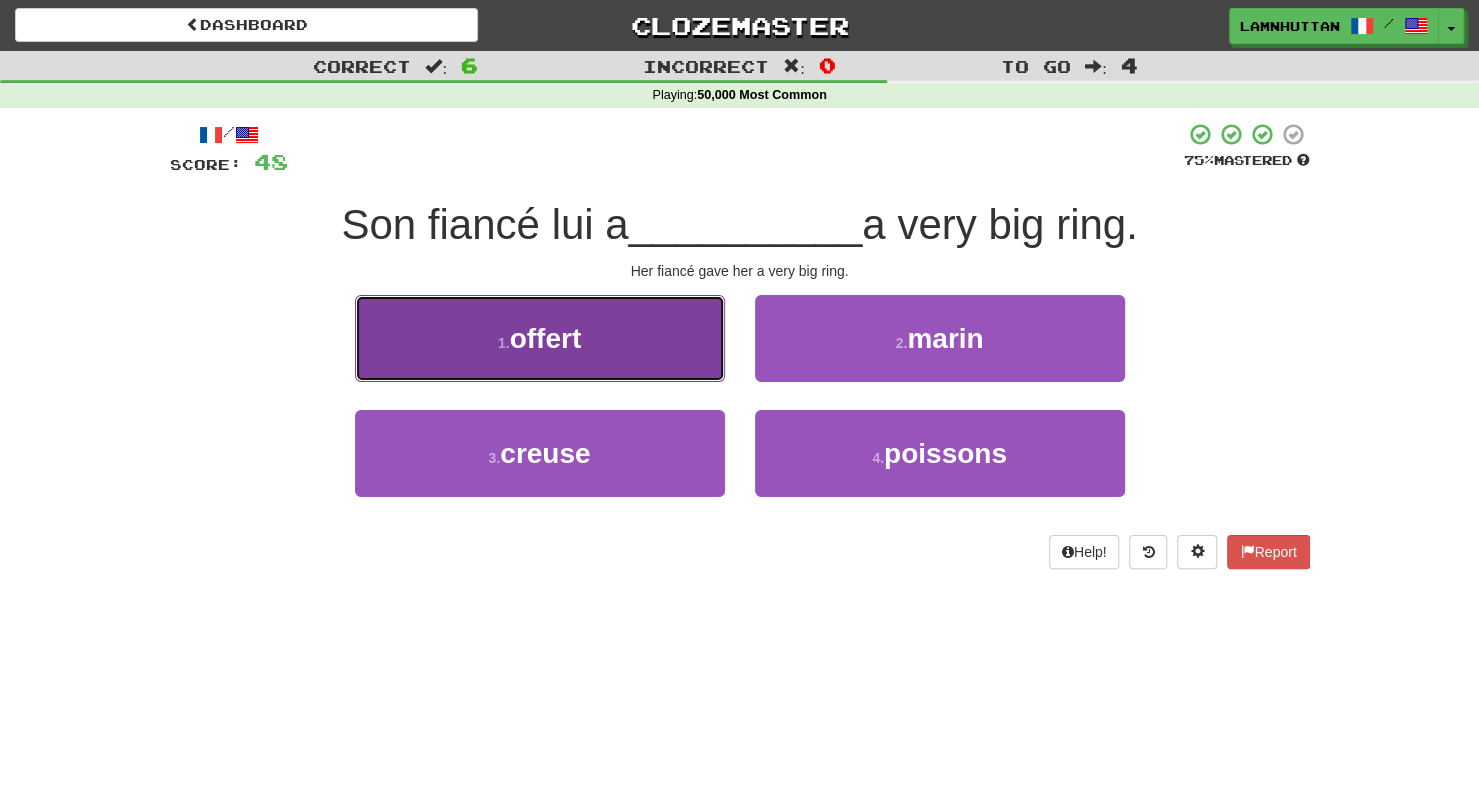 click on "1 .  offert" at bounding box center (540, 338) 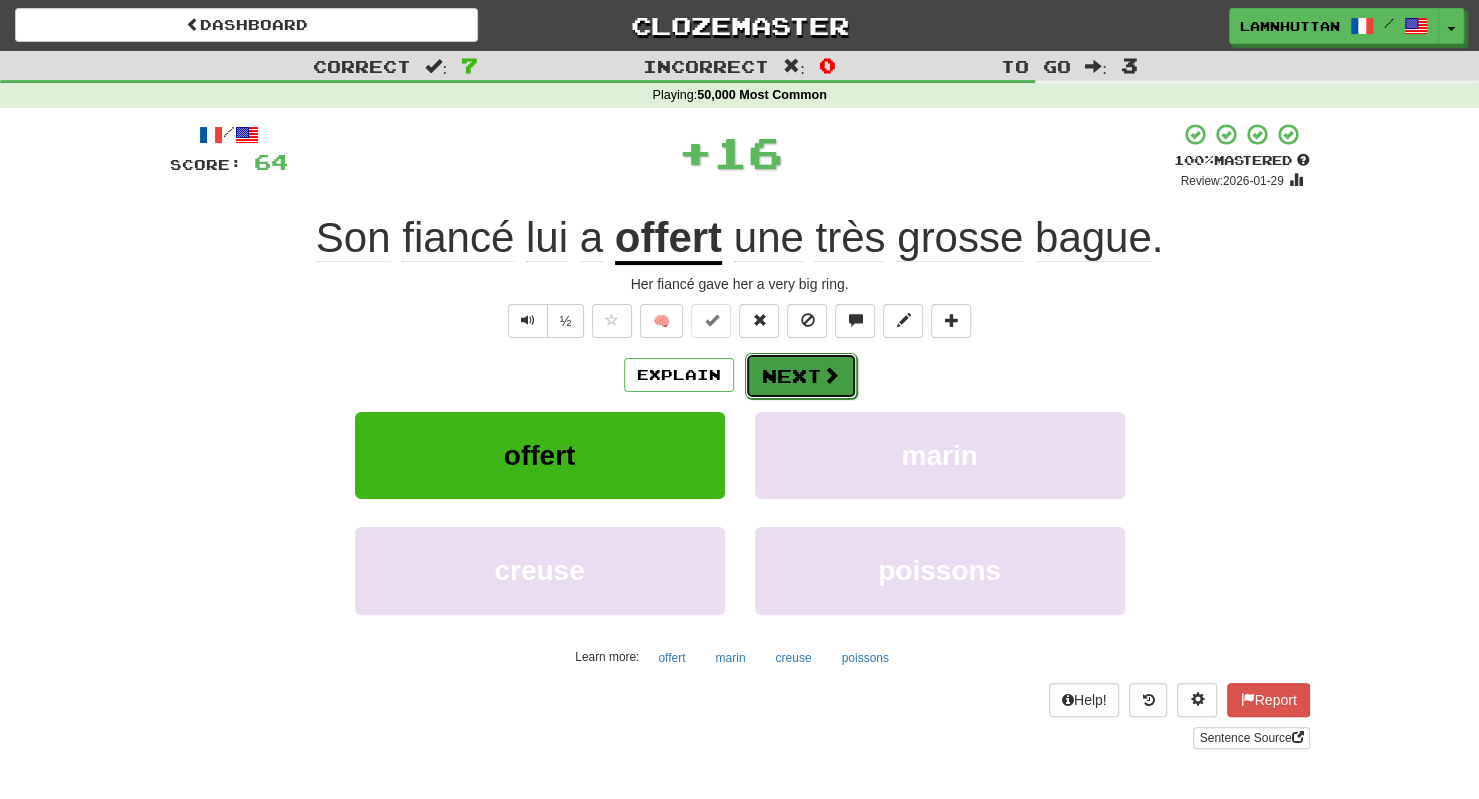 click on "Next" at bounding box center [801, 376] 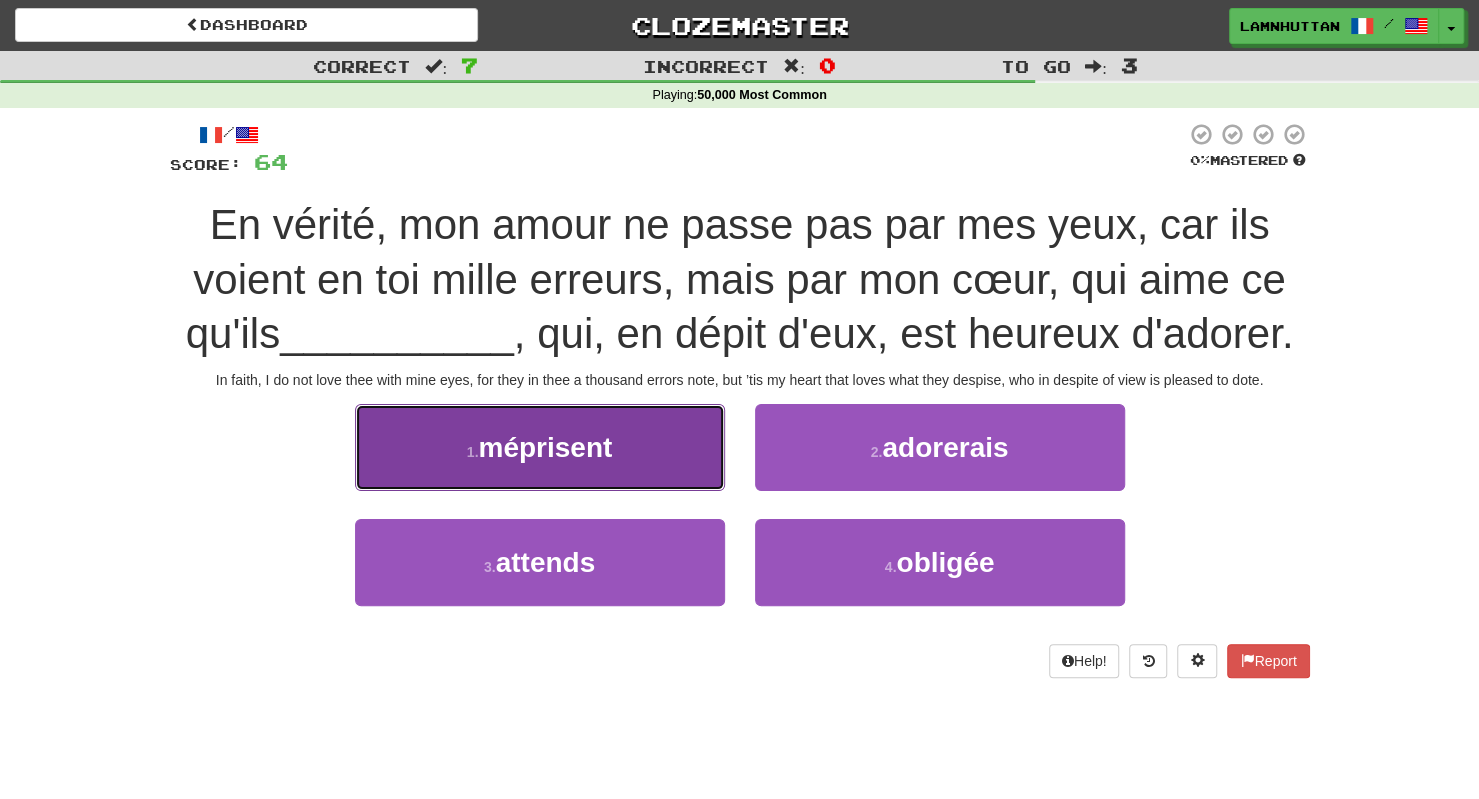 click on "1 .  méprisent" at bounding box center (540, 447) 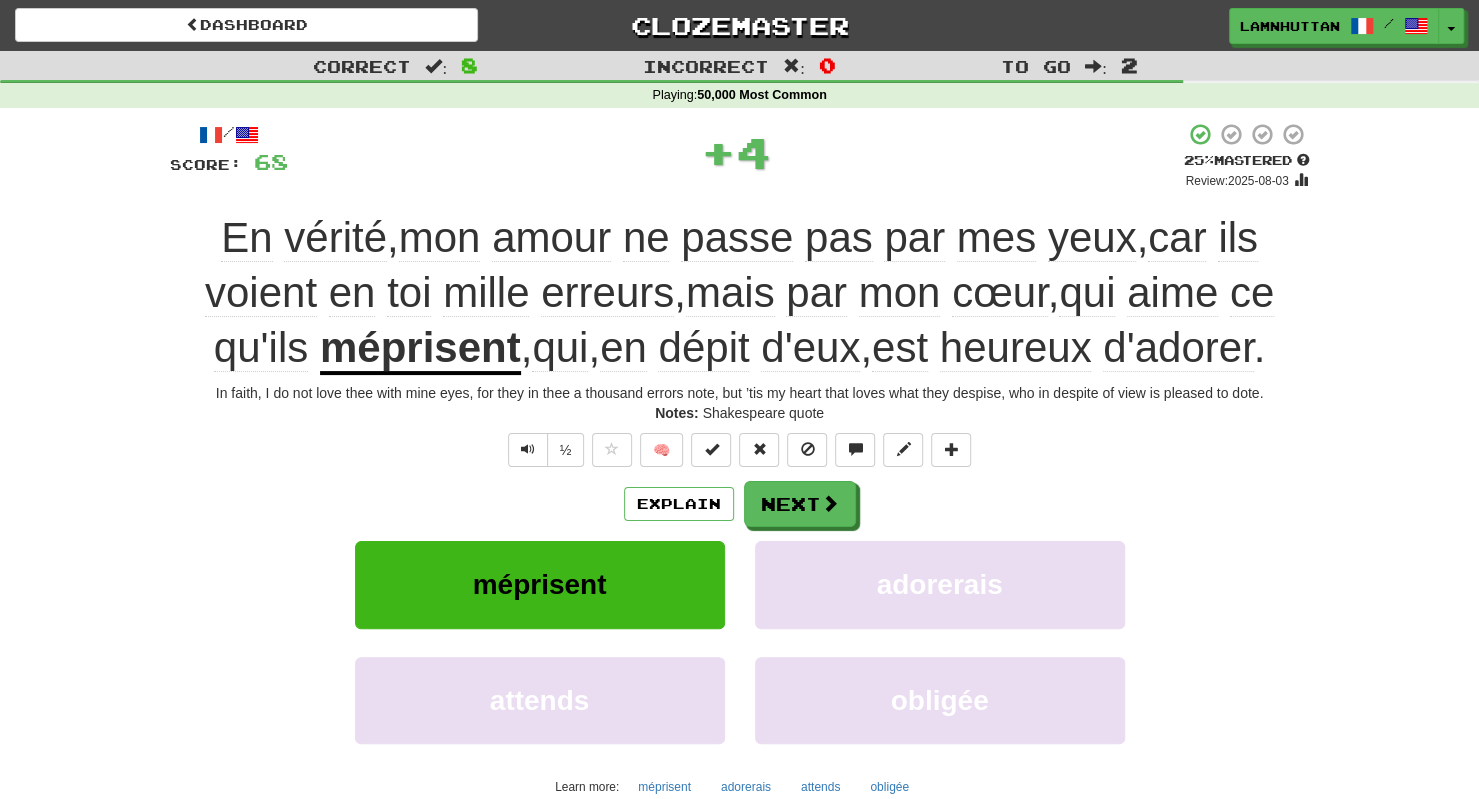 click on "/ Score: 68 + 4 25 % Mastered Review: 2025-08-03 In faith, I do not love thee with mine eyes, for they in thee a thousand errors note, but ’tis my heart that loves what they despise, who in despite of view is pleased to dote. Notes: Shakespeare quote ½ 🧠 Explain Next méprisent adorerais attends obligée Learn more: méprisent adorerais attends obligée Help! Report Sentence Source" at bounding box center [740, 500] 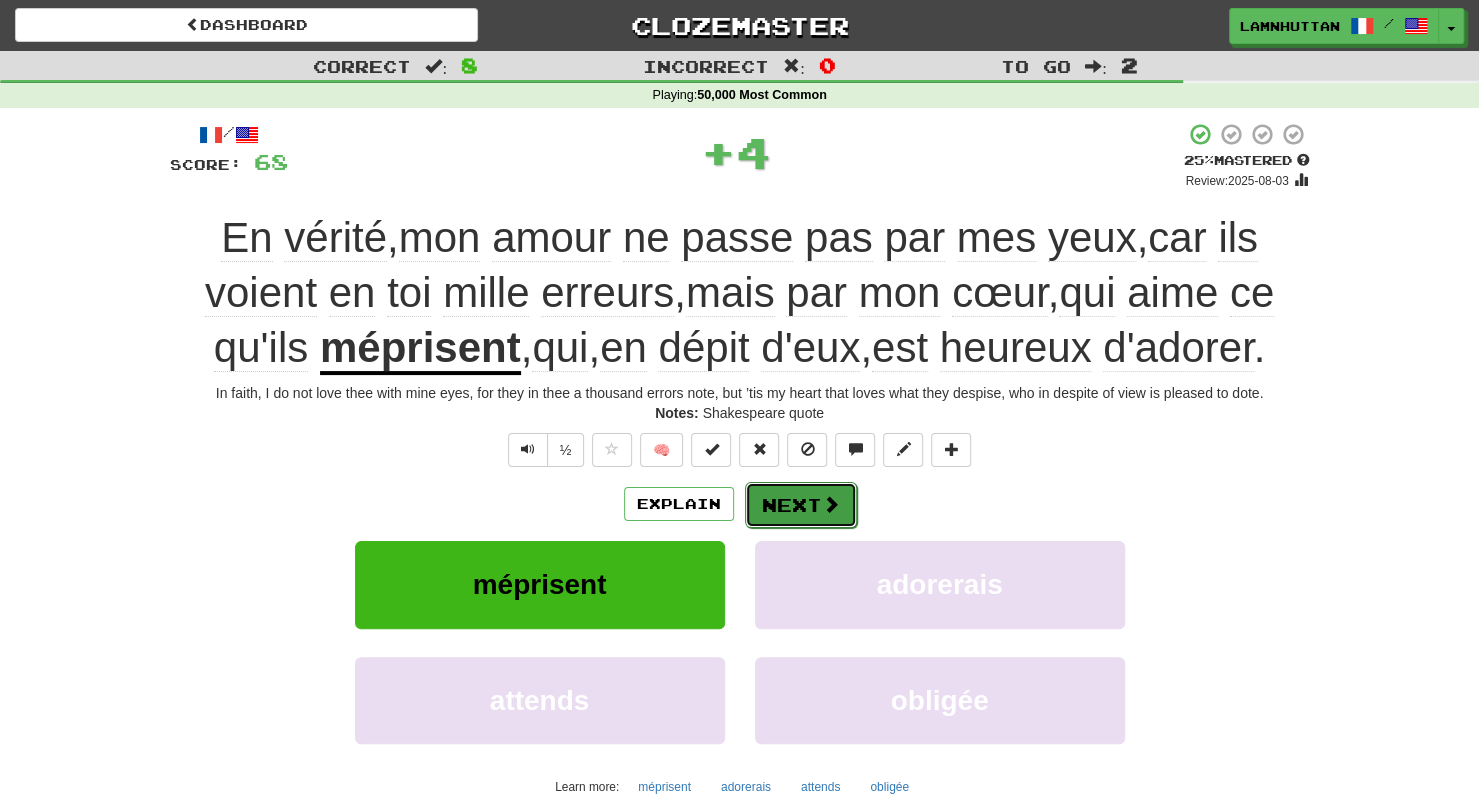 click on "Next" at bounding box center [801, 505] 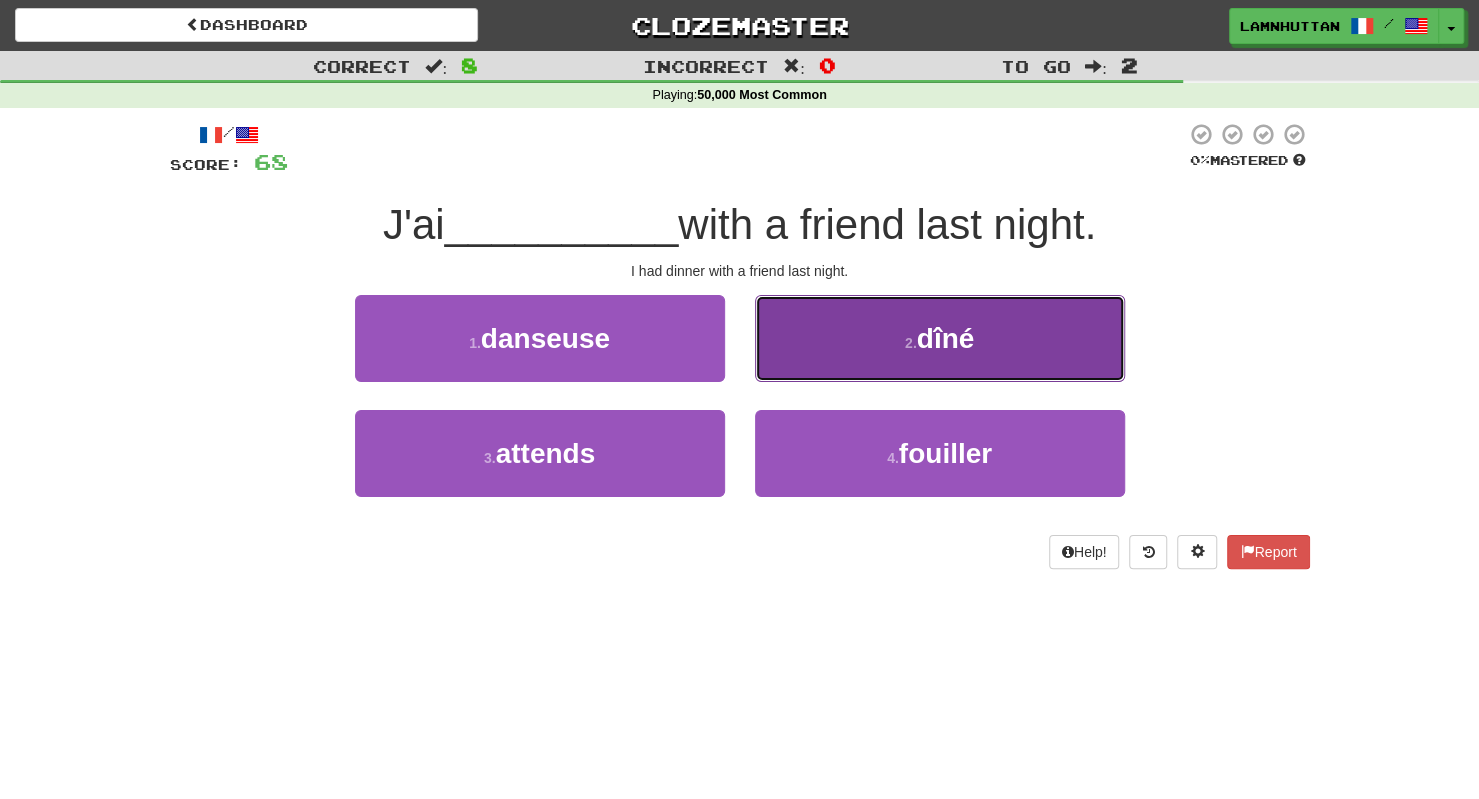 click on "dîné" at bounding box center [946, 338] 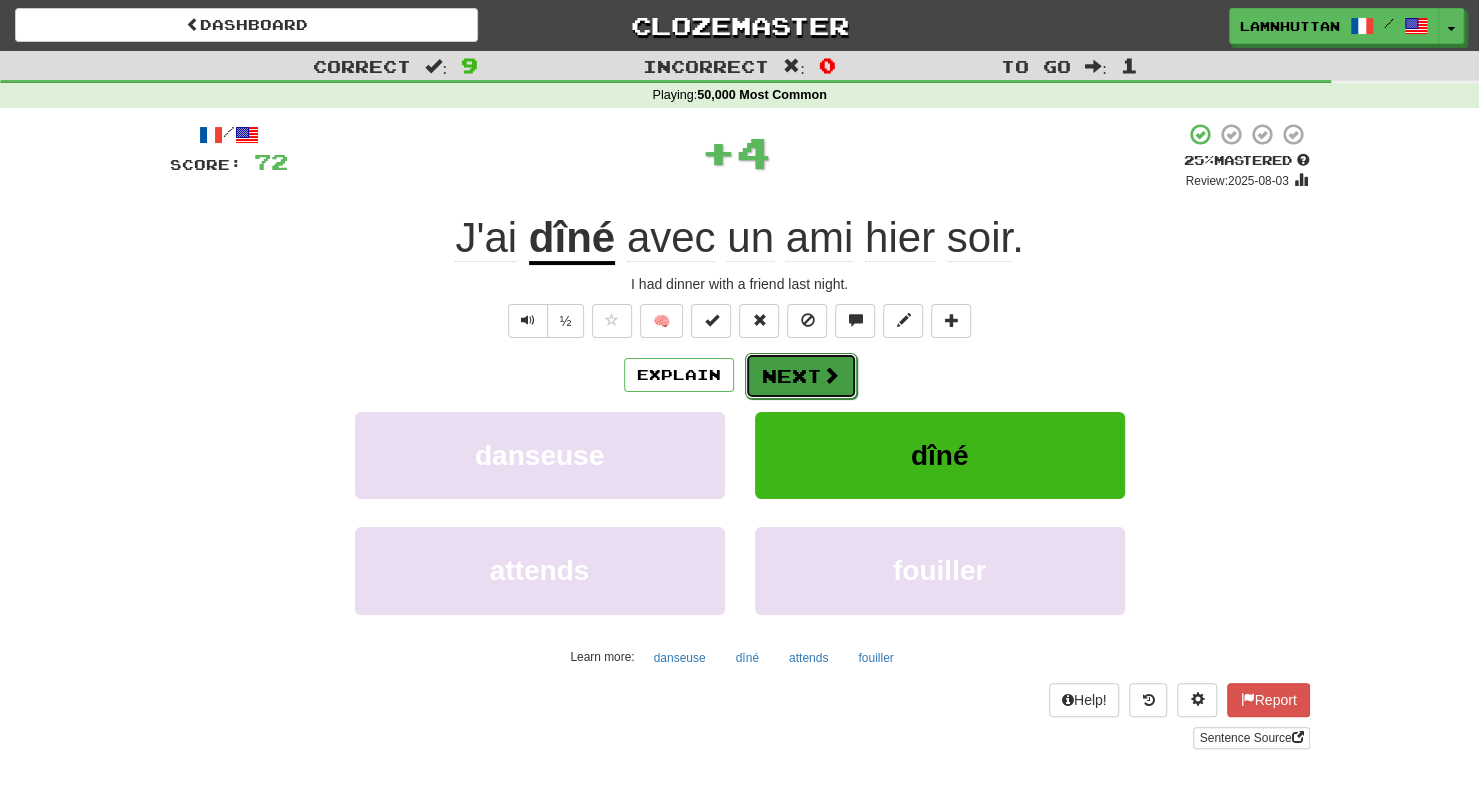 click on "Next" at bounding box center (801, 376) 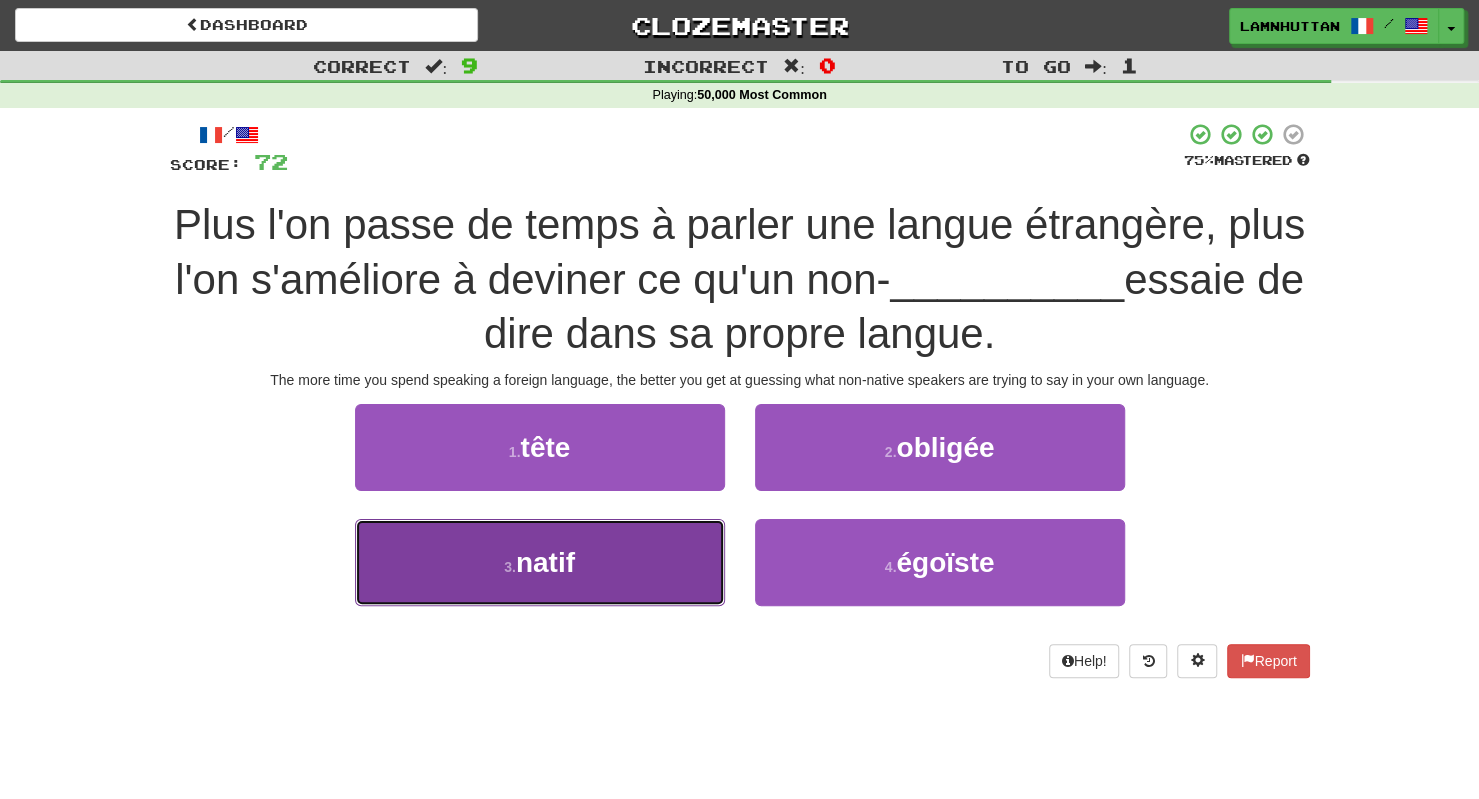 click on "3 .  natif" at bounding box center (540, 562) 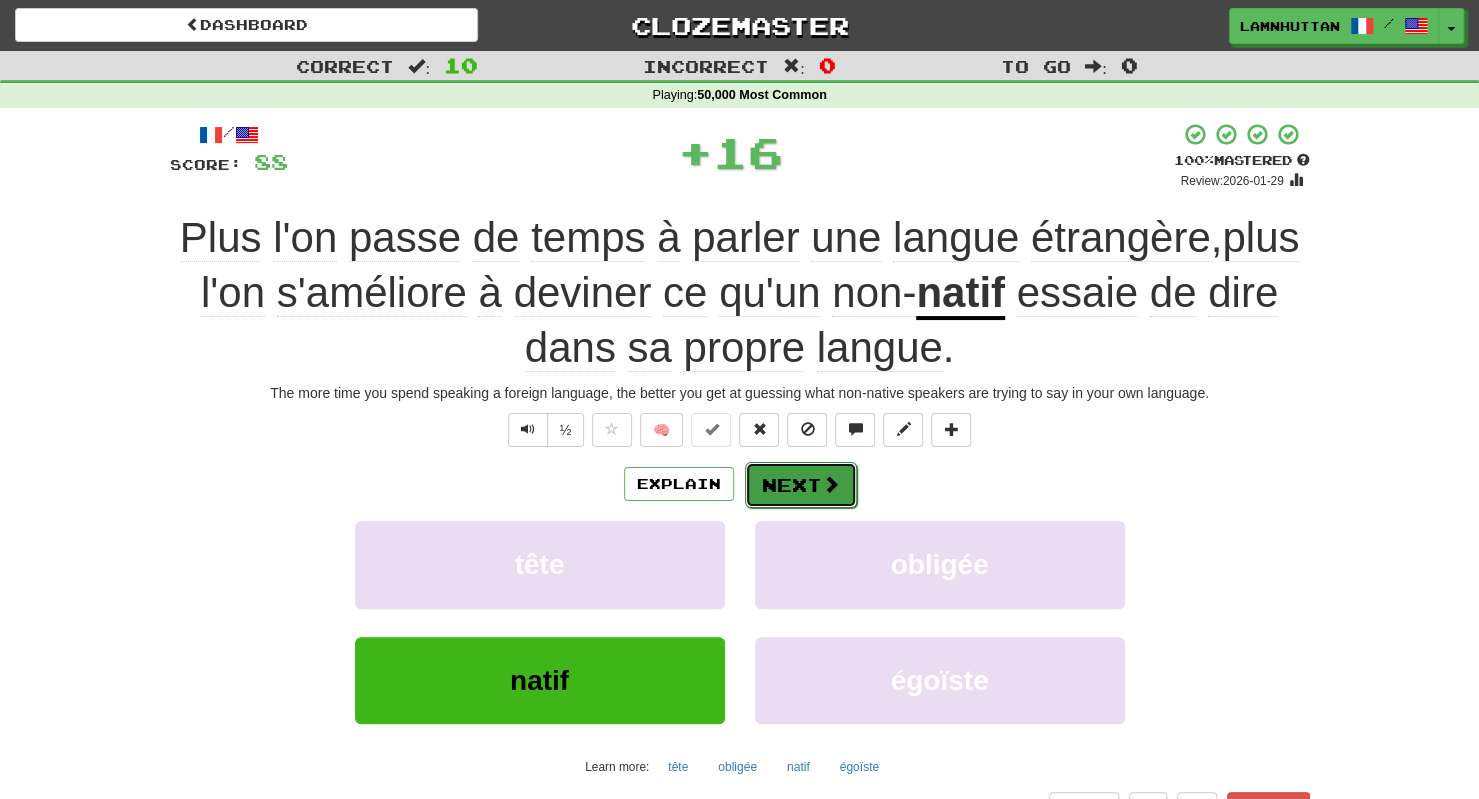 click on "Next" at bounding box center (801, 485) 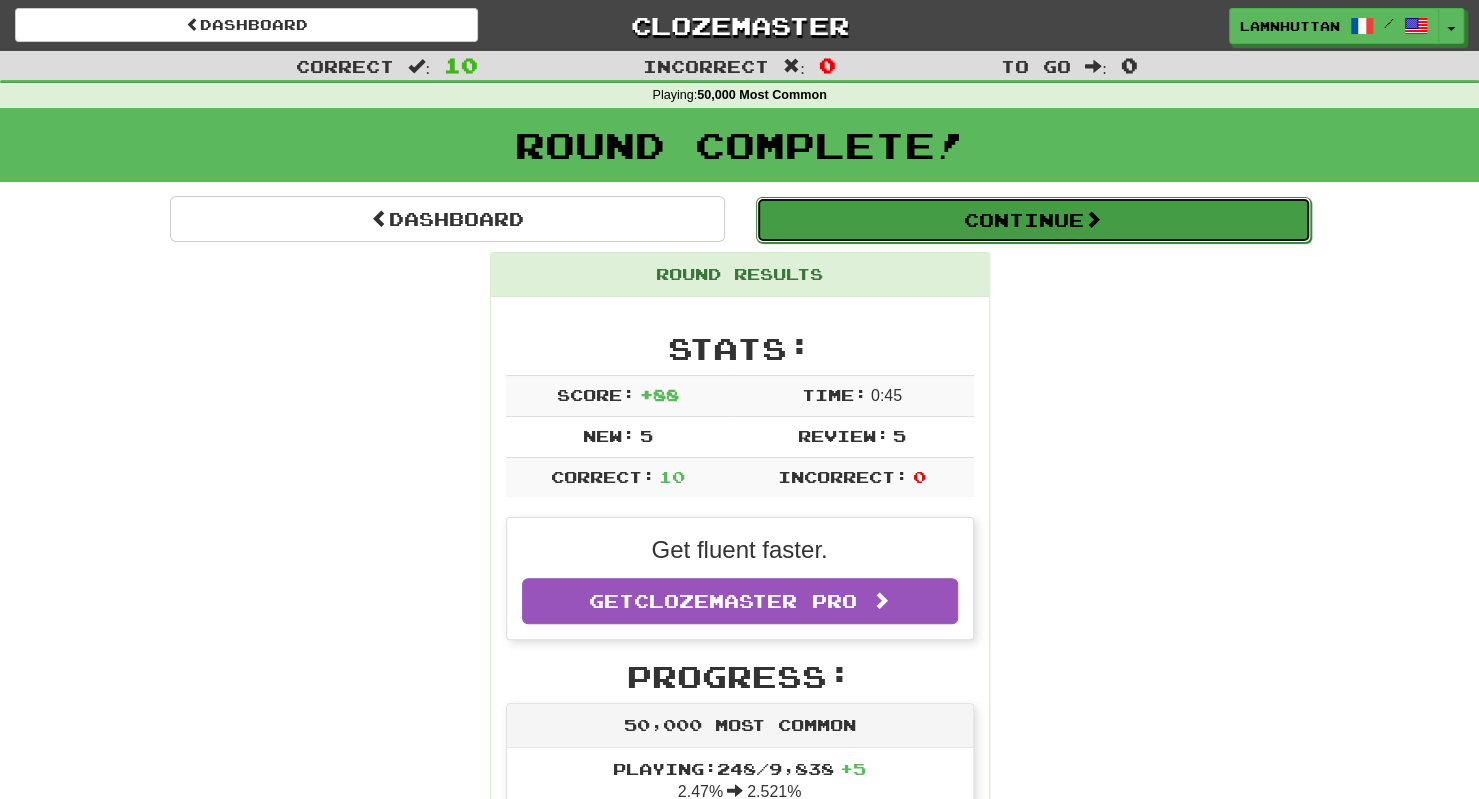click on "Continue" at bounding box center (1033, 220) 